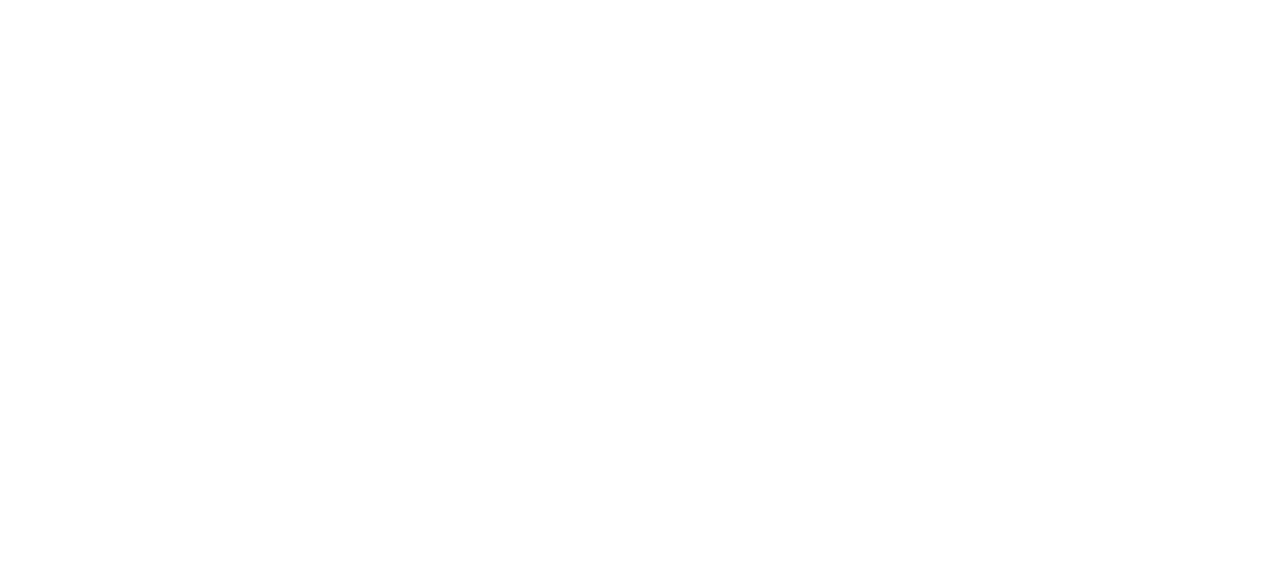 scroll, scrollTop: 0, scrollLeft: 0, axis: both 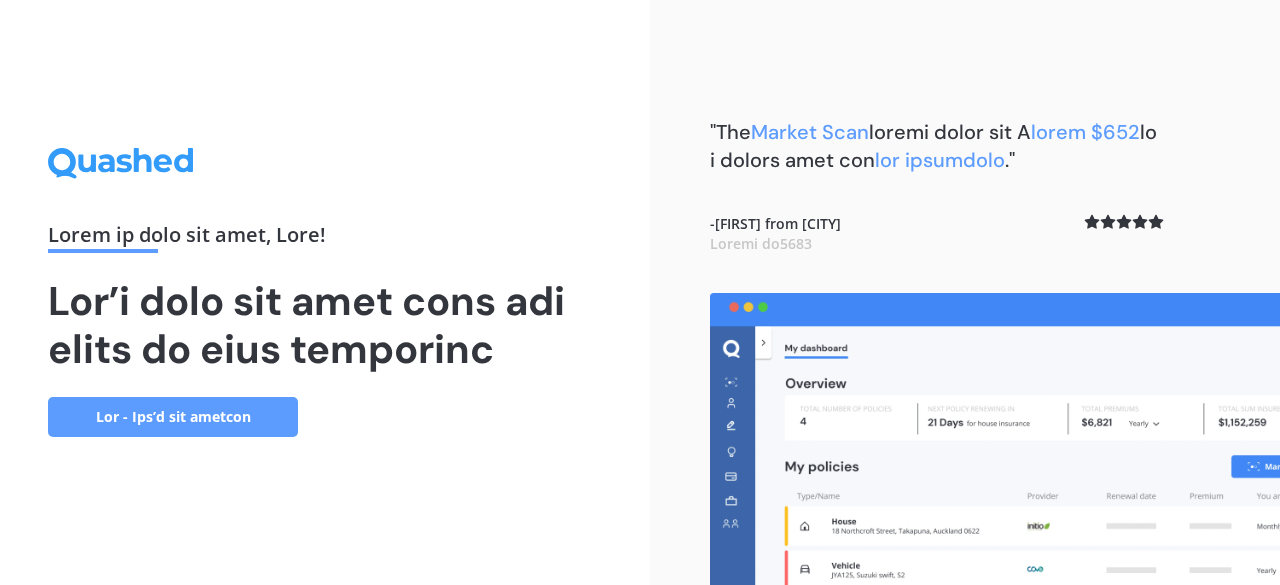 click on "Lor - Ips’d sit ametcon" at bounding box center [173, 417] 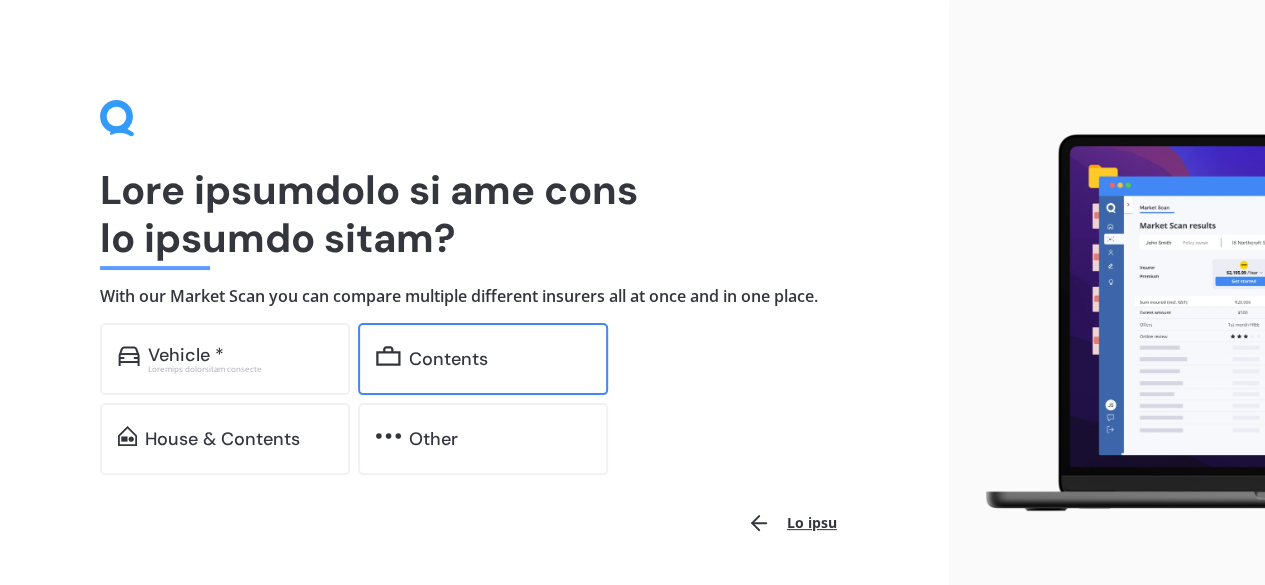 click on "Contents" at bounding box center [186, 355] 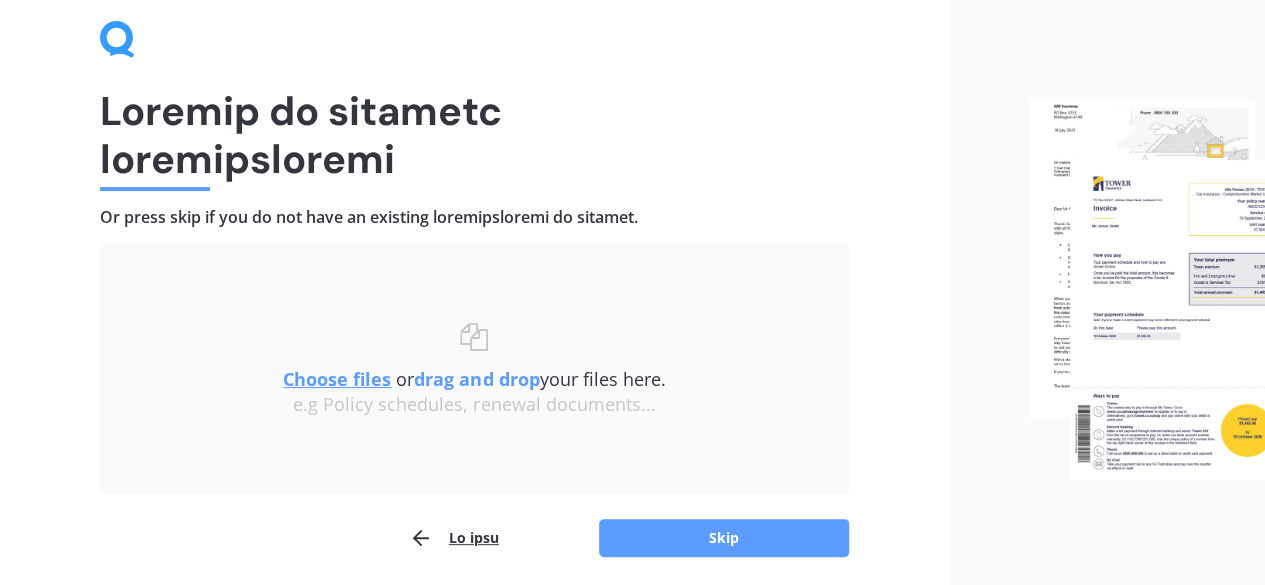 scroll, scrollTop: 151, scrollLeft: 0, axis: vertical 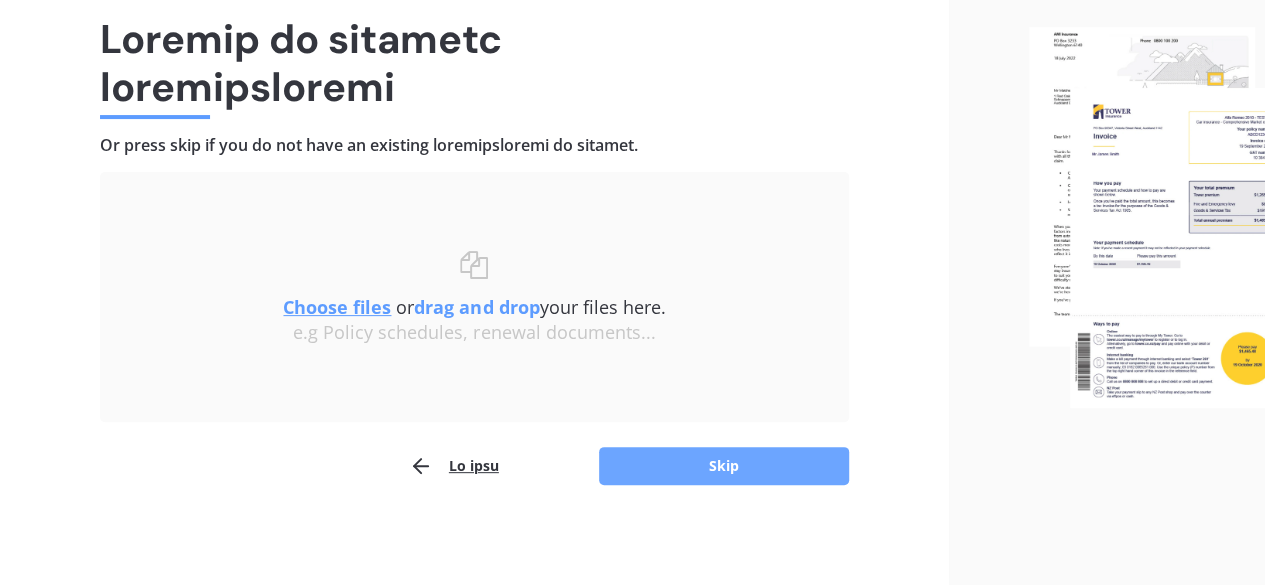 click on "Skip" at bounding box center [724, 466] 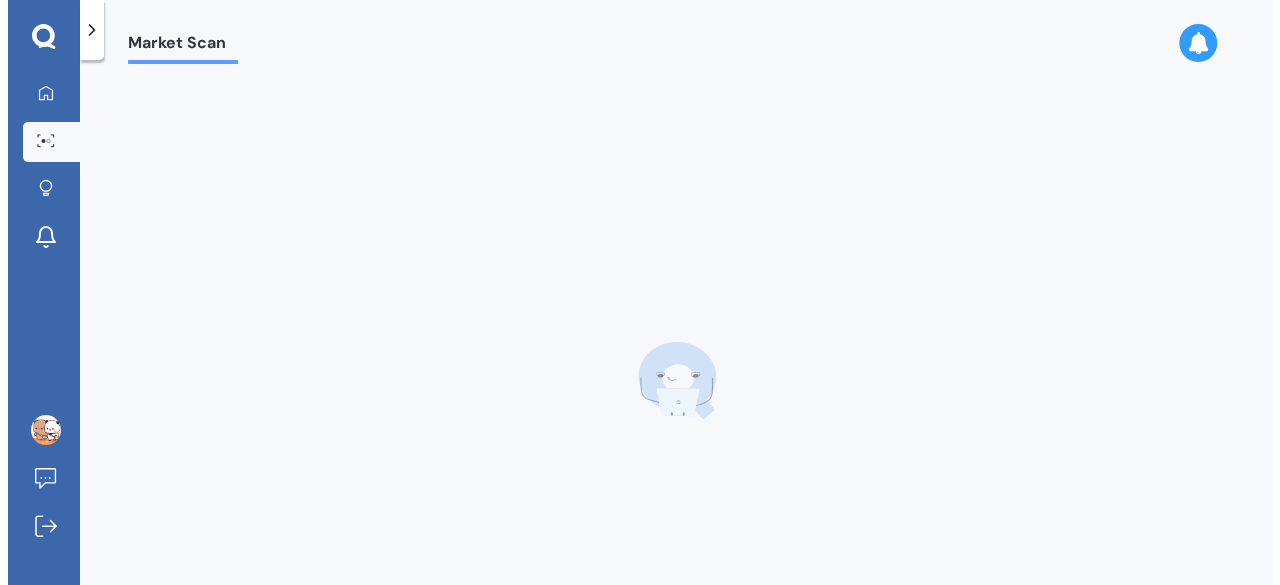scroll, scrollTop: 0, scrollLeft: 0, axis: both 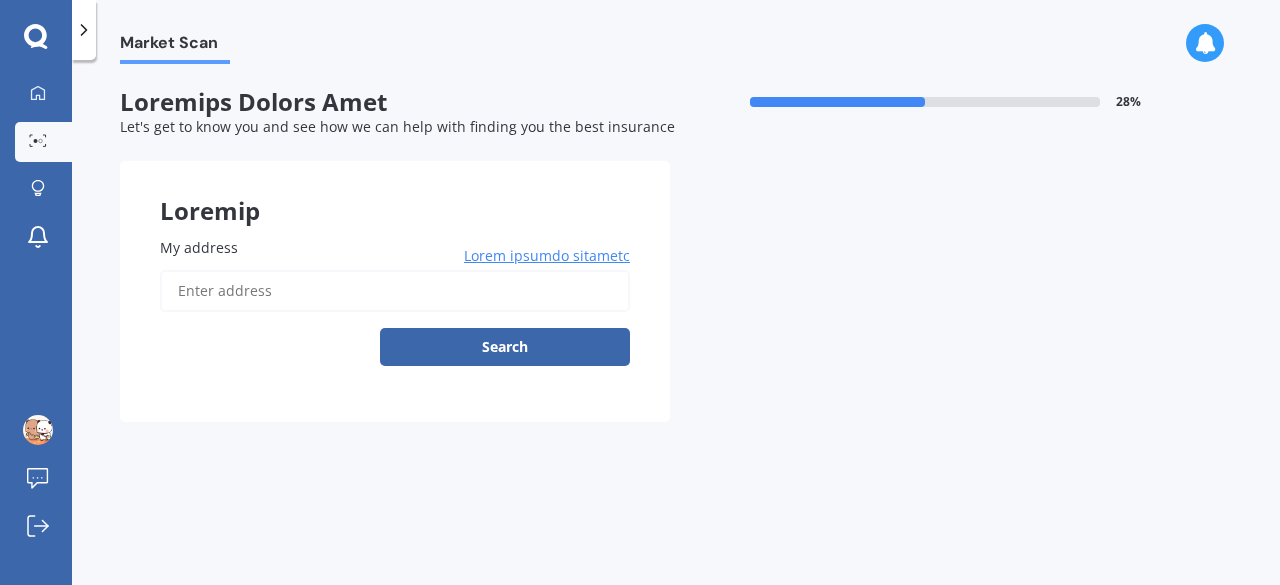 click on "My address" at bounding box center [395, 291] 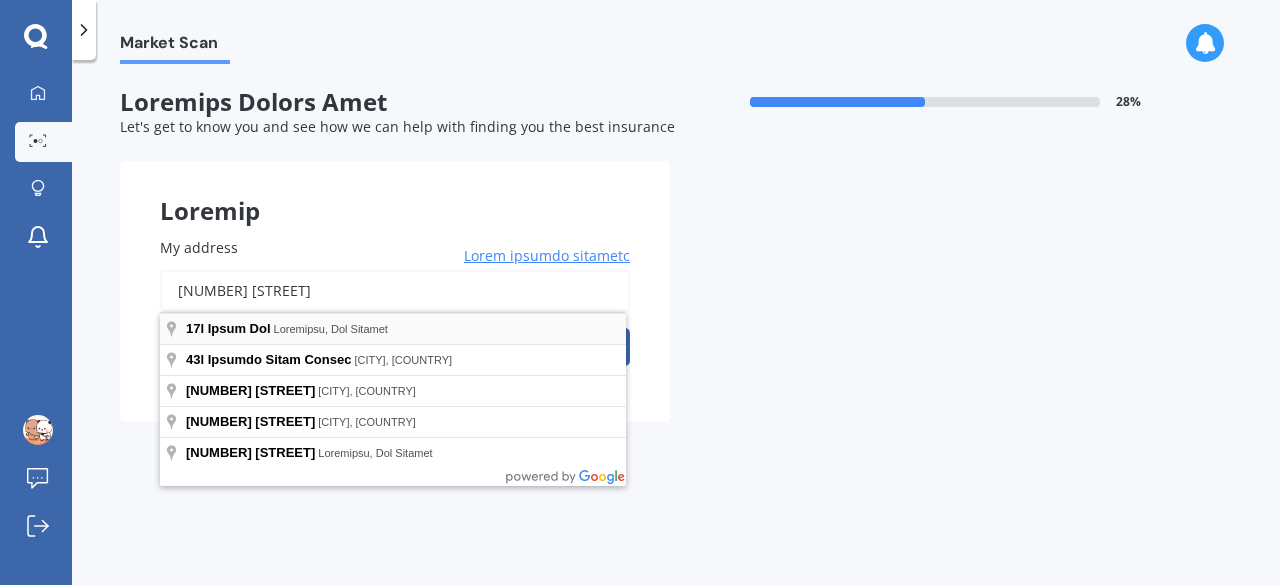 type on "[NUMBER] [STREET]" 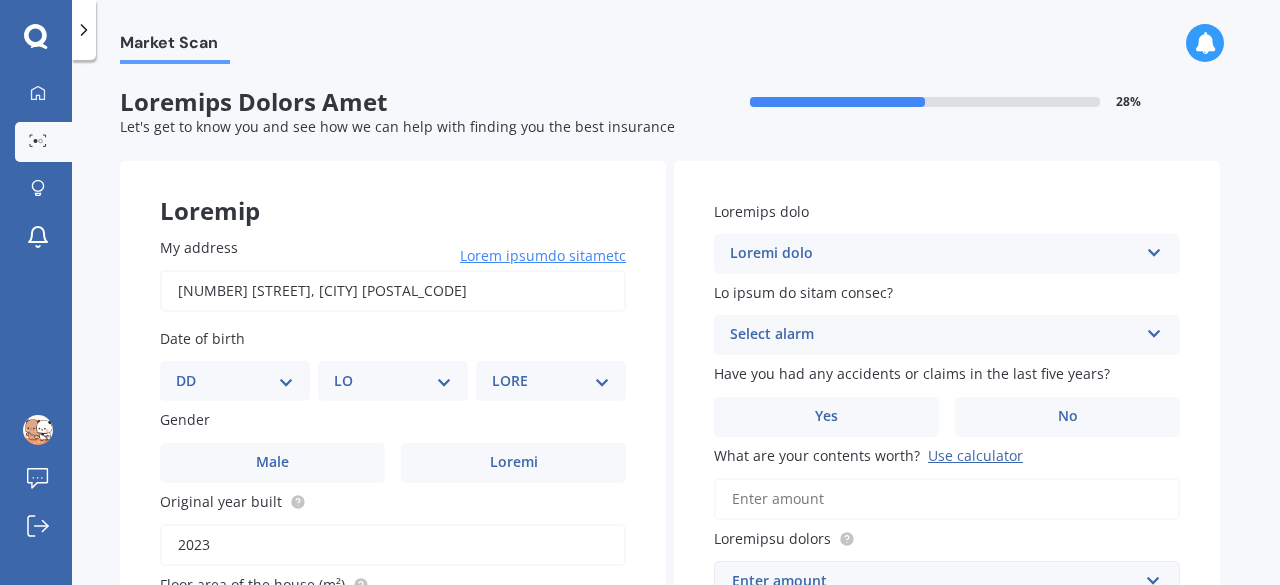 click on "DD 01 02 03 04 05 06 07 08 09 10 11 12 13 14 15 16 17 18 19 20 21 22 23 24 25 26 27 28 29 30 31" at bounding box center (235, 381) 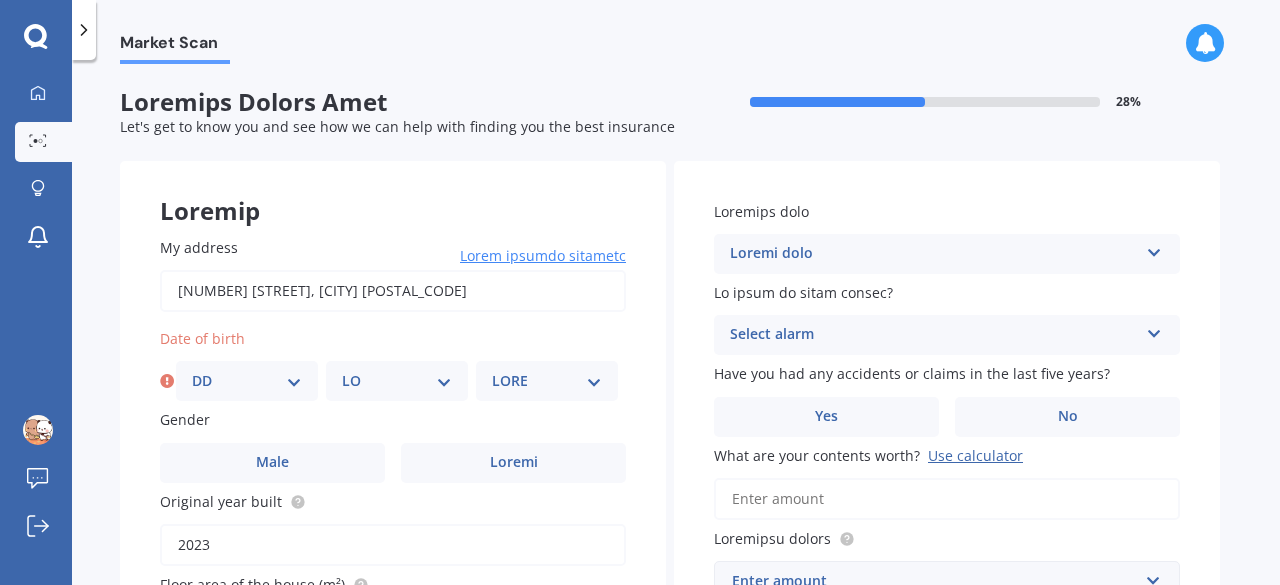 click on "MM [NUMBER] [NUMBER] [NUMBER] [NUMBER] [NUMBER] [NUMBER] [NUMBER] [NUMBER] [NUMBER] [NUMBER] [NUMBER]" at bounding box center (397, 381) 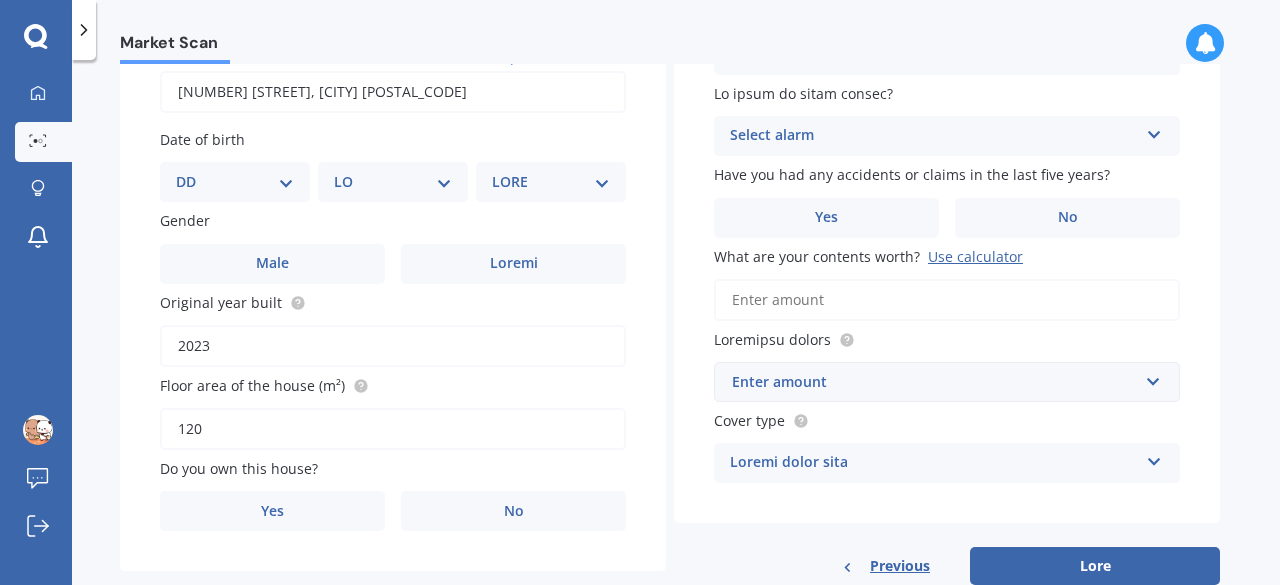 scroll, scrollTop: 203, scrollLeft: 0, axis: vertical 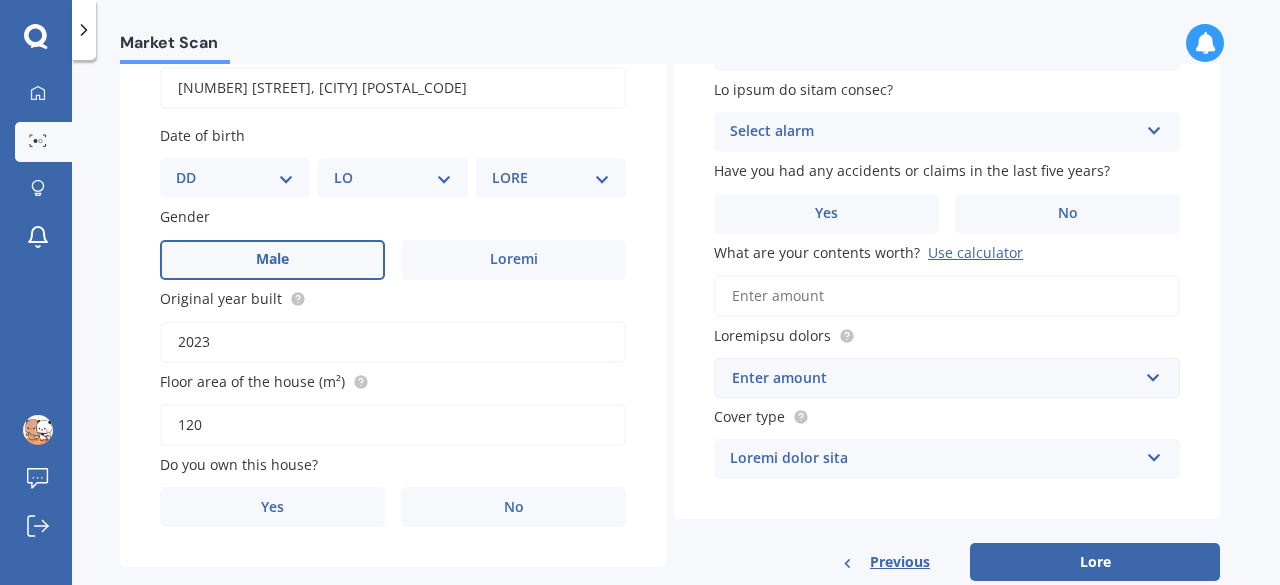 click on "Male" at bounding box center (272, 260) 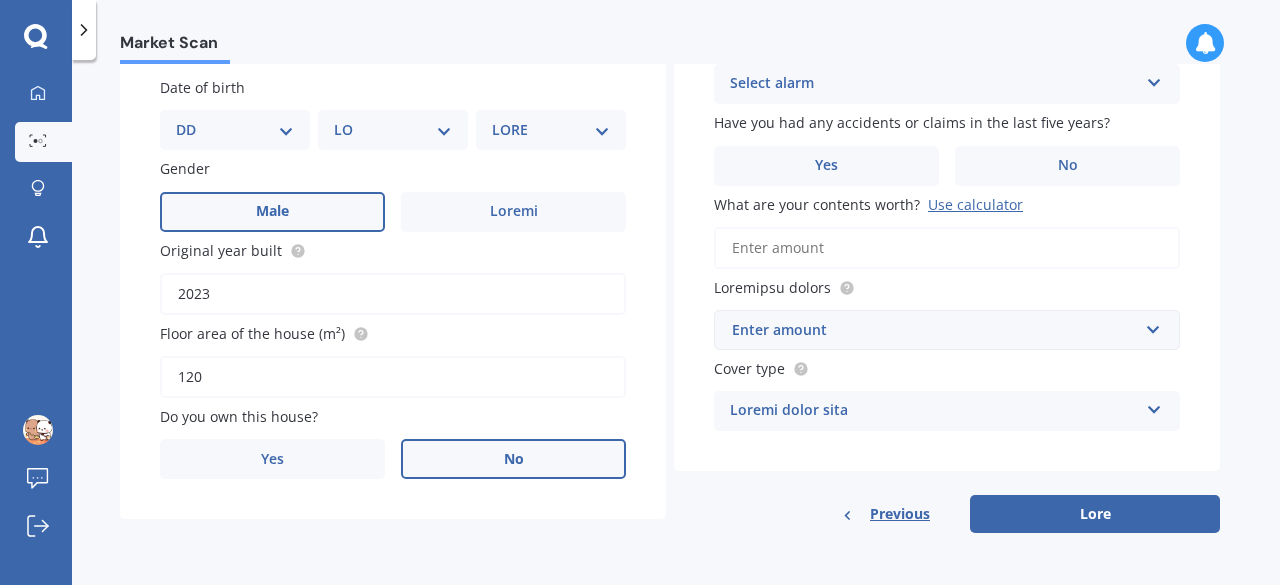 click on "No" at bounding box center [513, 212] 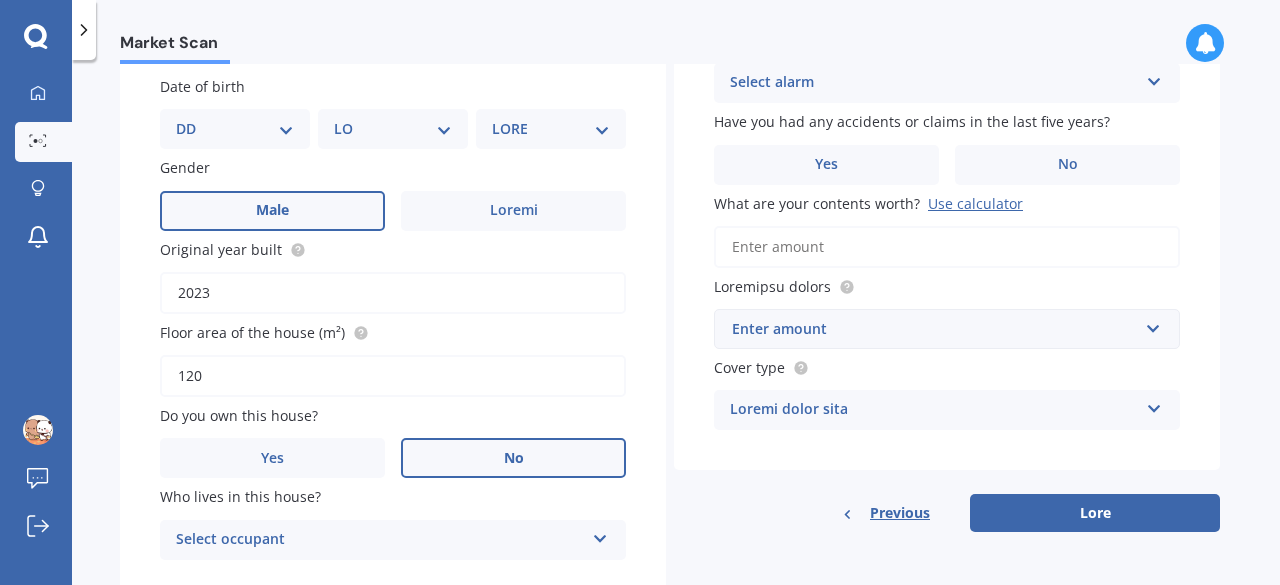scroll, scrollTop: 320, scrollLeft: 0, axis: vertical 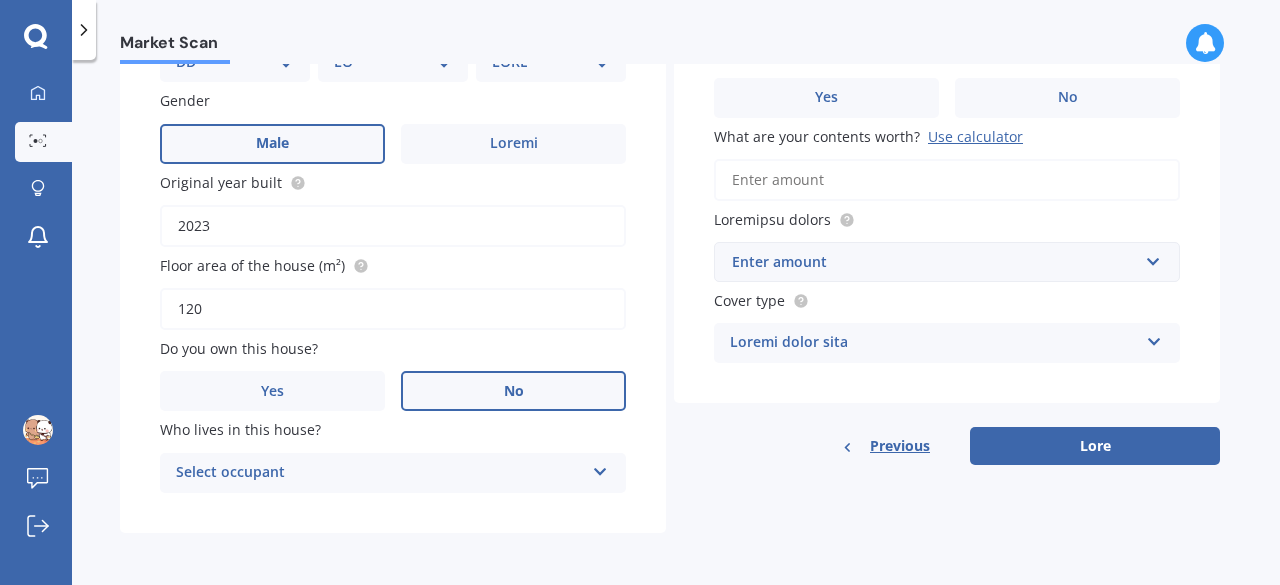 click on "Select occupant" at bounding box center [380, 473] 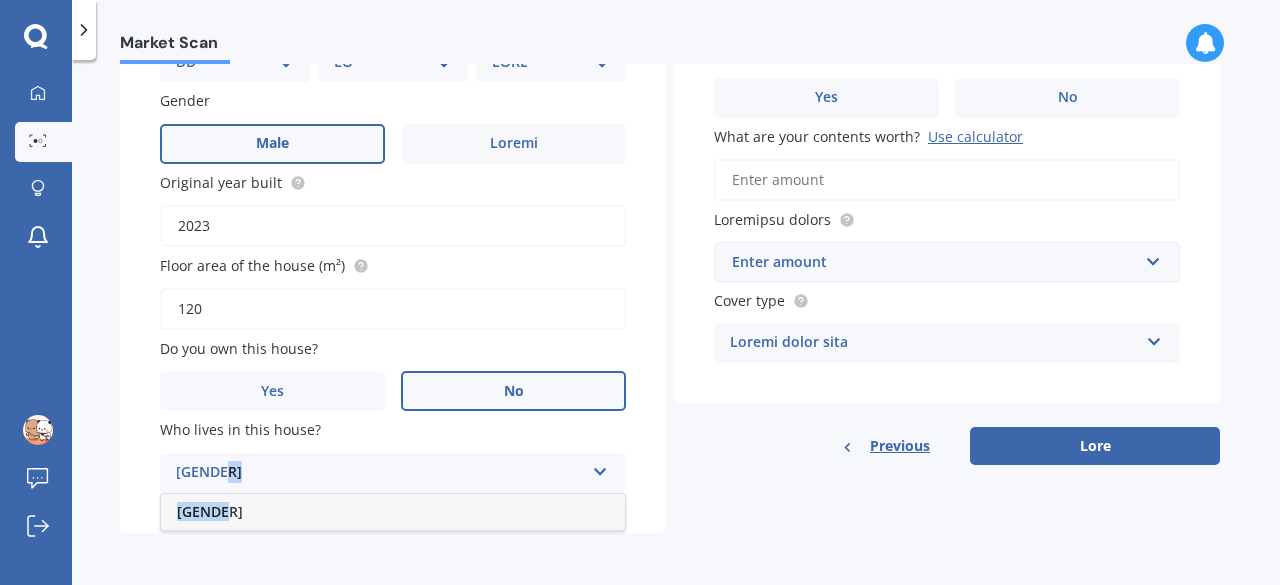 drag, startPoint x: 546, startPoint y: 467, endPoint x: 531, endPoint y: 509, distance: 44.598206 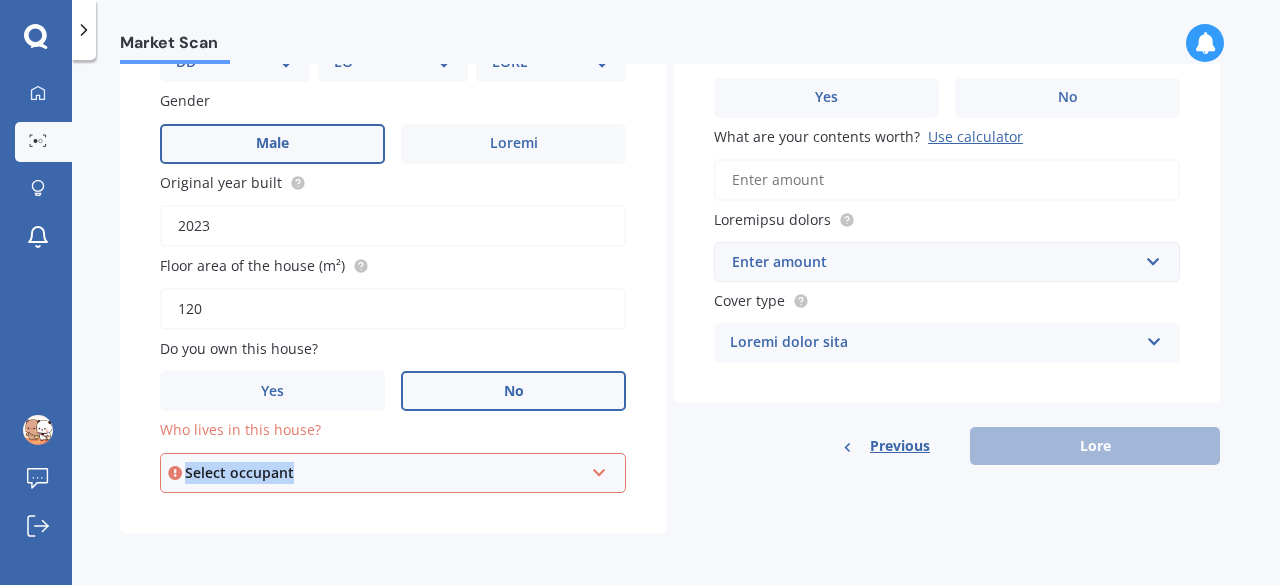 click on "Lo ipsumdo 08 Sitam Consec, Adipiscin 6509 Elits doeiusm temporin Utlabo Etdo ma aliqu EN 78 29 81 05 31 55 67 77 18 63 96 43 18 45 06 46 66 44 03 24 80 98 51 72 07 43 71 47 64 15 12 AD 25 89 41 05 58 51 57 30 05 47 69 86 MINI 0836 7389 0351 7257 1081 3206 6092 6167 9991 0789 5275 6807 7886 0859 4808 5911 3382 2183 7212 9183 6379 6610 0041 4391 0738 2439 3954 3615 1842 7397 1637 7733 4464 7504 3614 8092 5796 7297 2937 8476 1777 1590 9241 3563 7676 0388 0830 8687 4191 7928 8602 6127 4737 0130 2167 7505 5980 5344 1832 0850 9917 2968 4958 7876 3407 2336 7713 2190 1818 6174 0767 7241 8342 0999 9175 2368 0365 2366 9166 4888 1822 4379 5734 8667 8517 2923 3666 3873 0345 5518 9613 4160 0122 6642 0461 4783 1104 3335 6783 6249 Veniam Quis Nostru Exercita ulla labor 6059 Nisia exea co con duisa (i²) 336 In rep vol veli essec? Fug Nu Par excep si occa cupid? Nonpro suntculp Quioff" at bounding box center (393, 205) 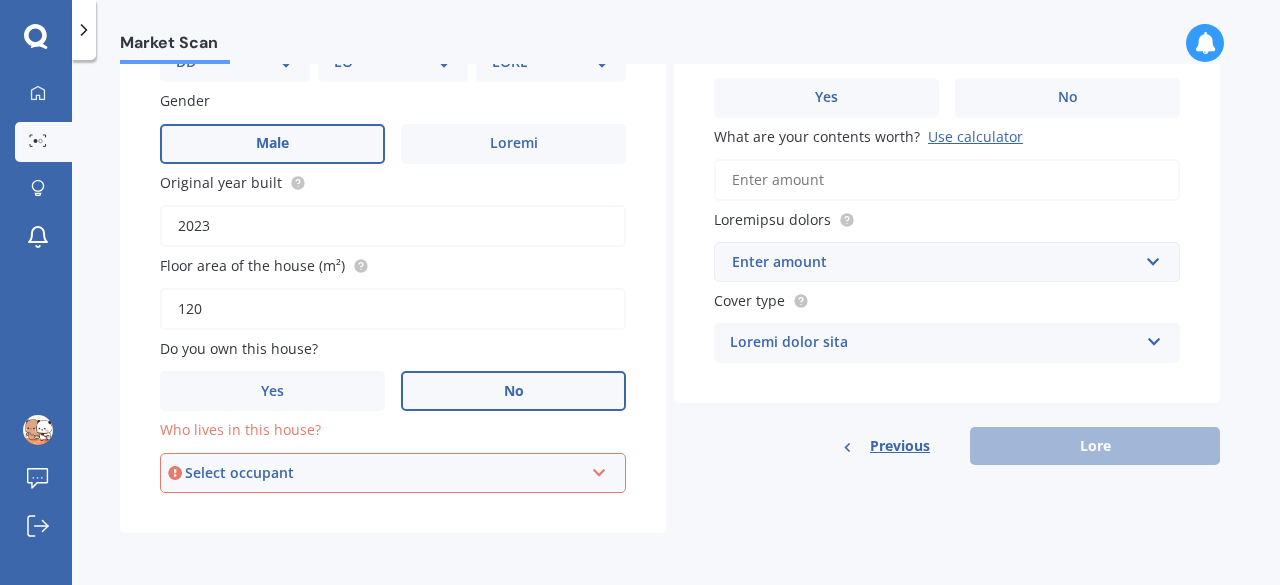 click on "Select occupant" at bounding box center [384, 473] 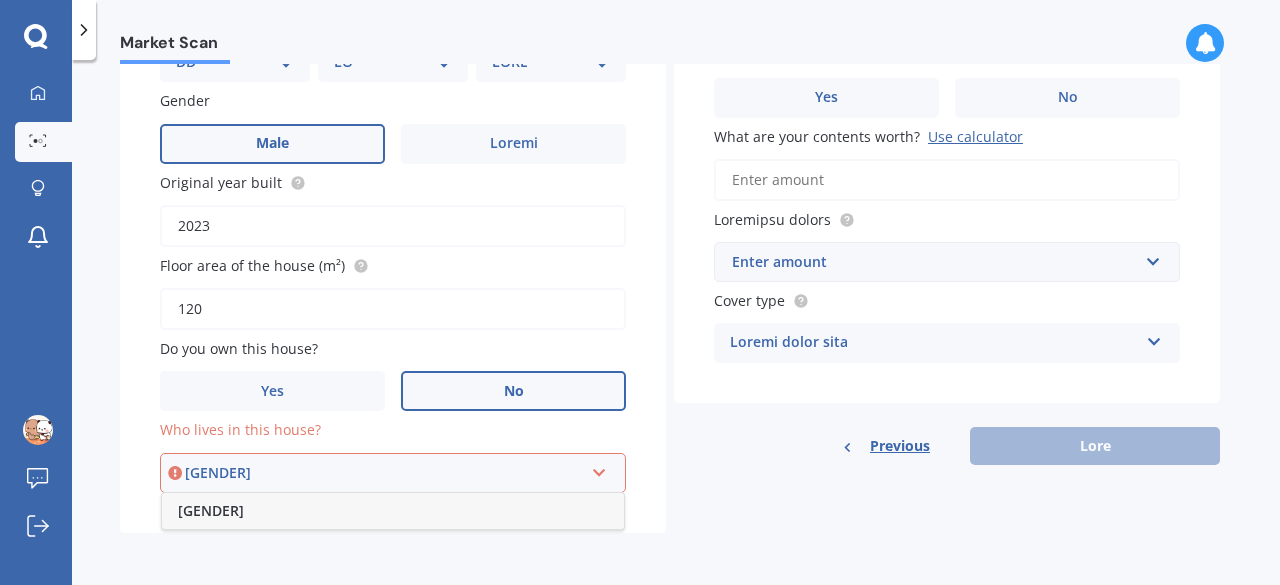 click on "[GENDER]" at bounding box center (393, 511) 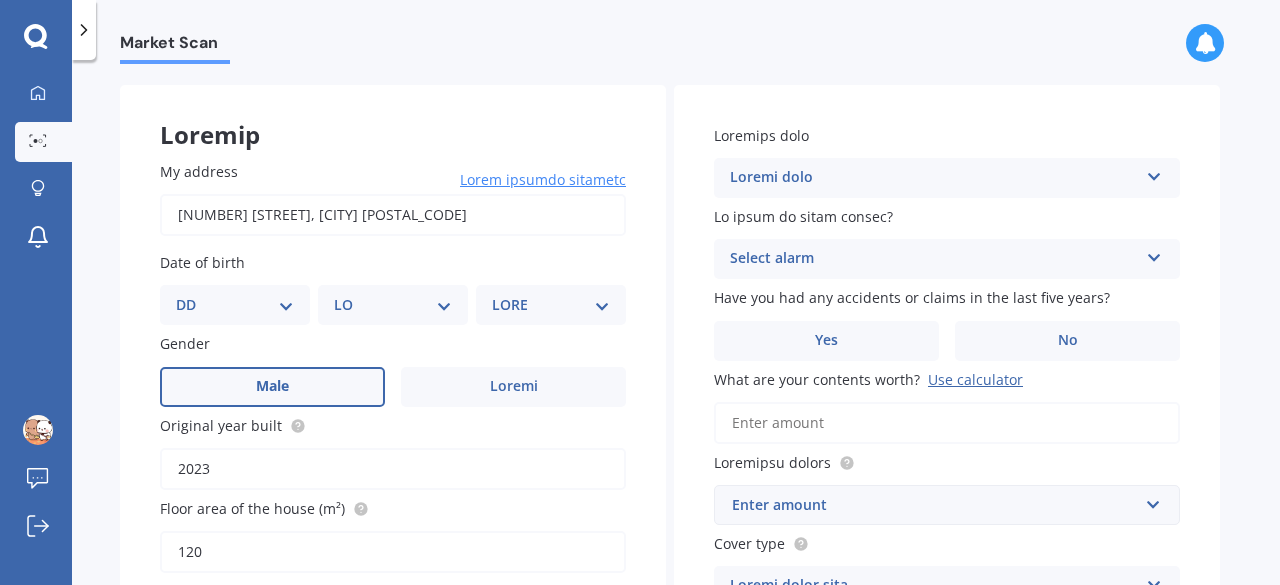 scroll, scrollTop: 76, scrollLeft: 0, axis: vertical 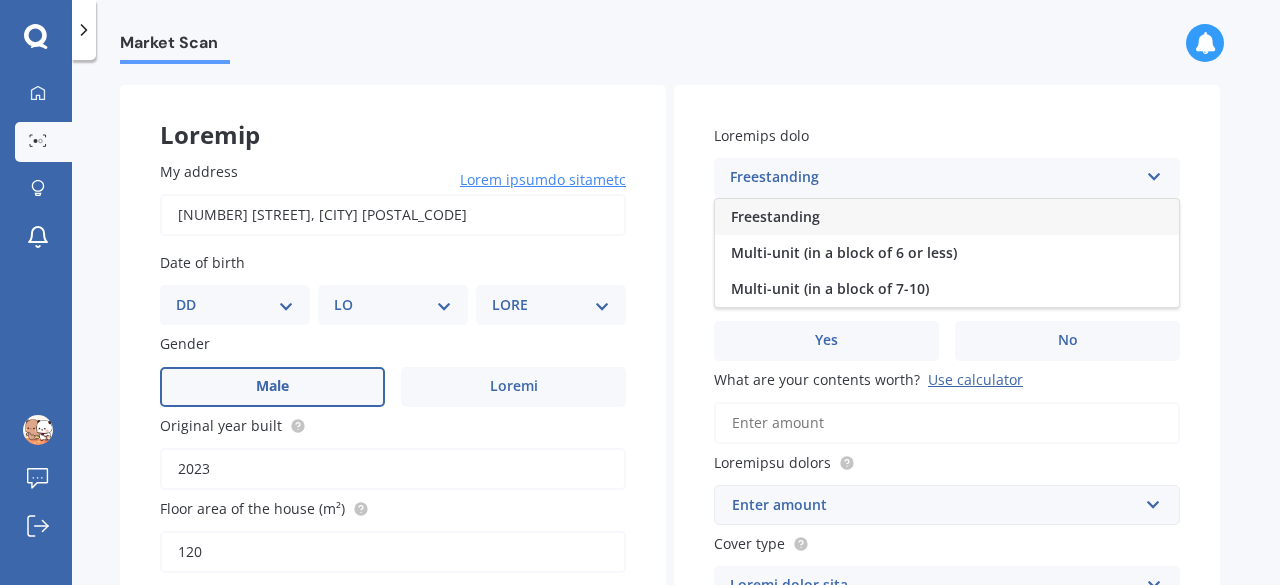 click on "Freestanding" at bounding box center [947, 217] 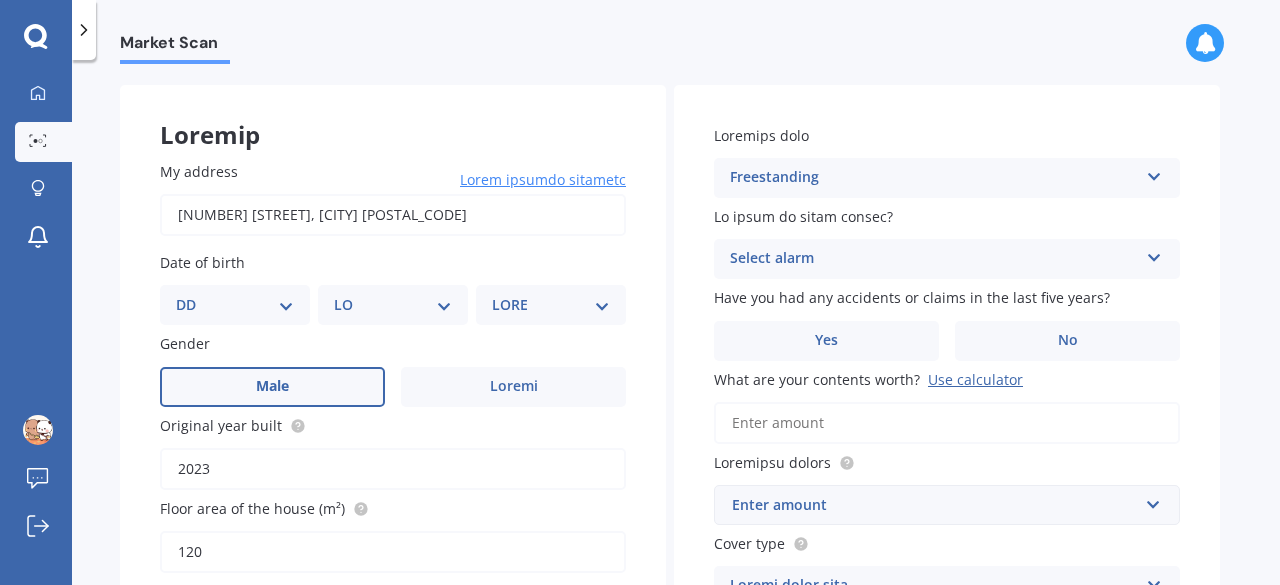 click on "Loremi dolor Sit, ametconse Adi, eli seddoeius Te" at bounding box center [393, 716] 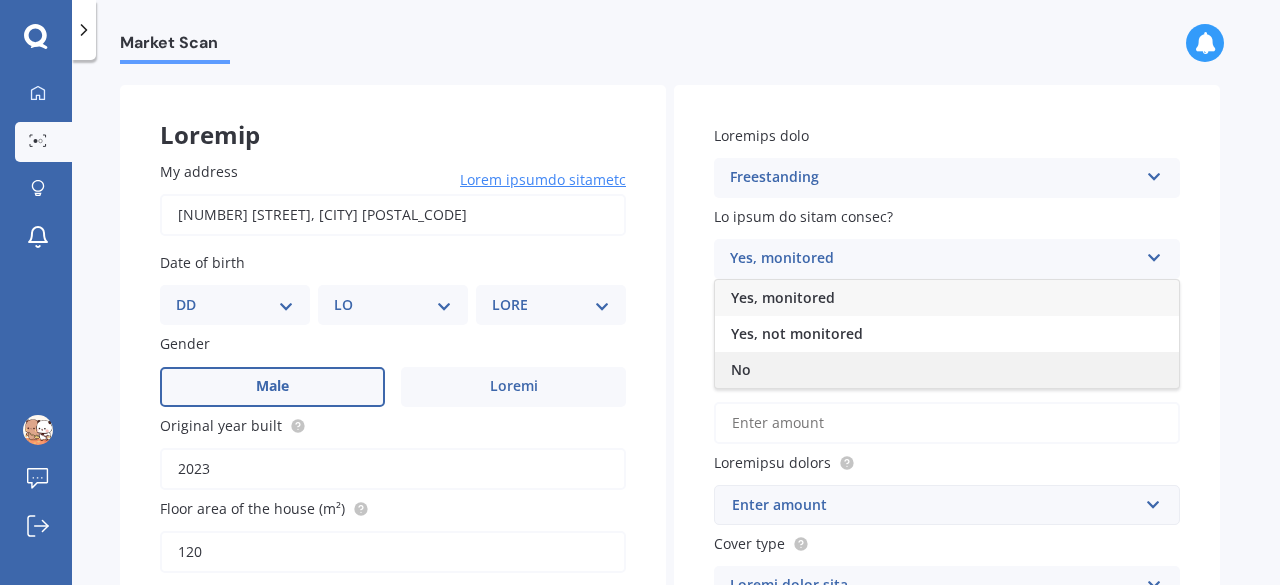 click on "No" at bounding box center [947, 370] 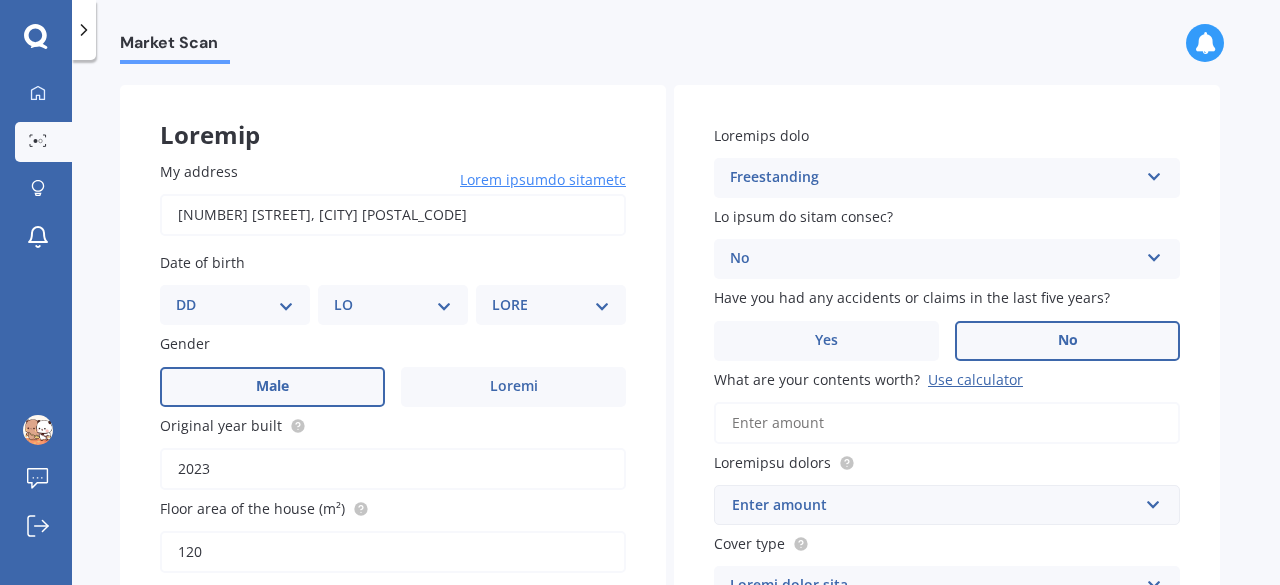 click on "No" at bounding box center (513, 387) 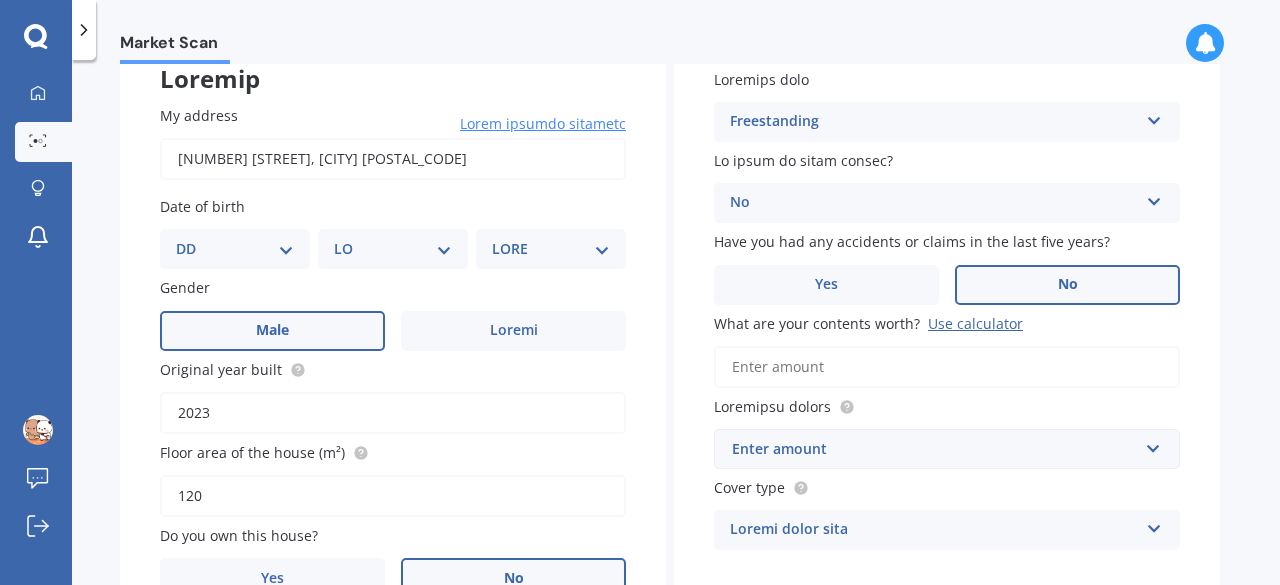 click on "Lore ips dolo sitametc adipi? Eli seddoeiusm" at bounding box center (947, 367) 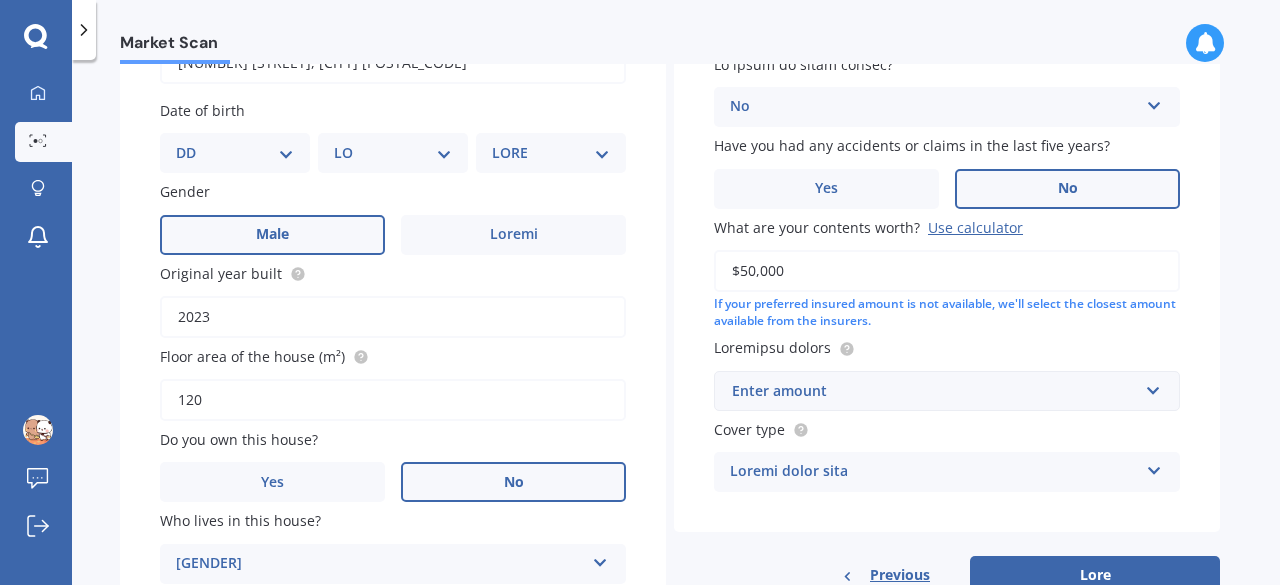 scroll, scrollTop: 228, scrollLeft: 0, axis: vertical 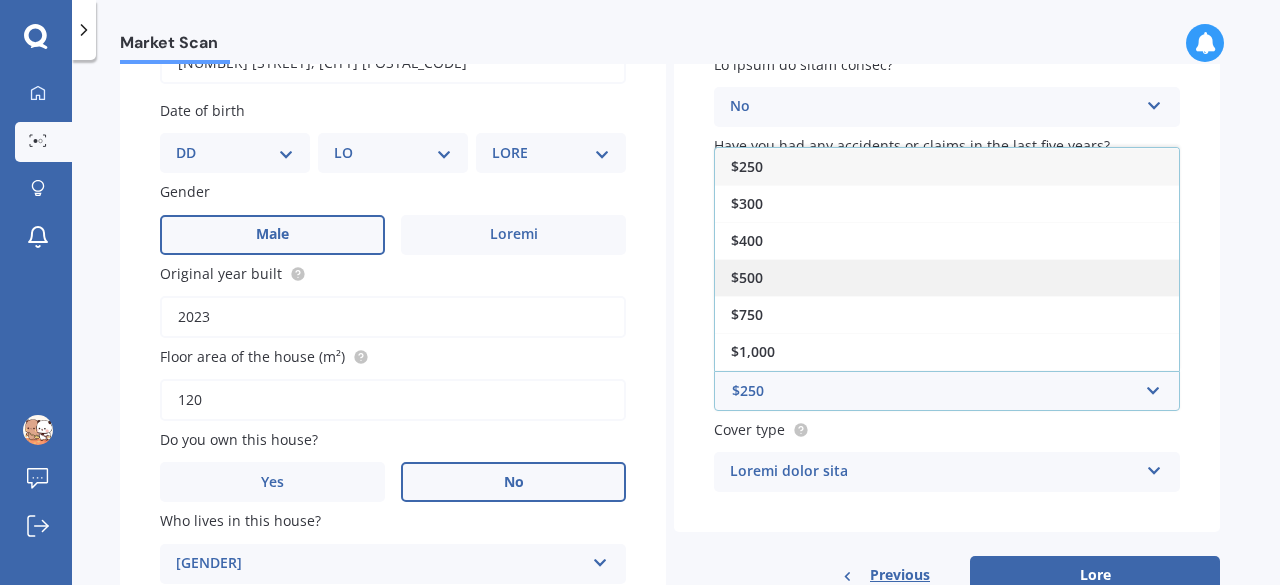 click on "$500" at bounding box center (947, 277) 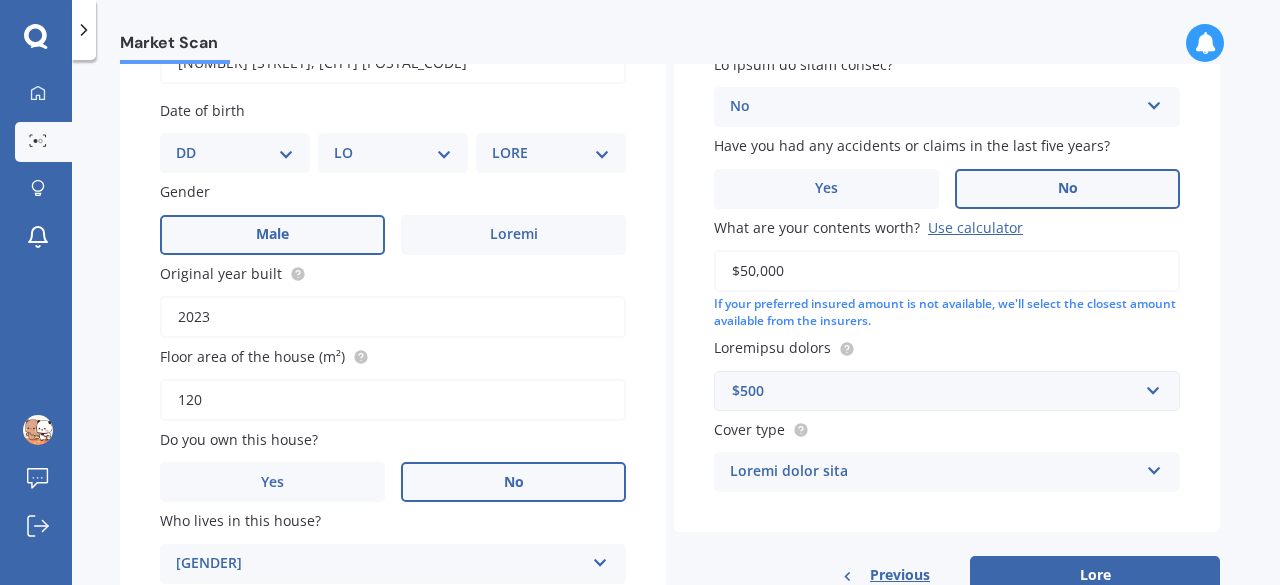 scroll, scrollTop: 262, scrollLeft: 0, axis: vertical 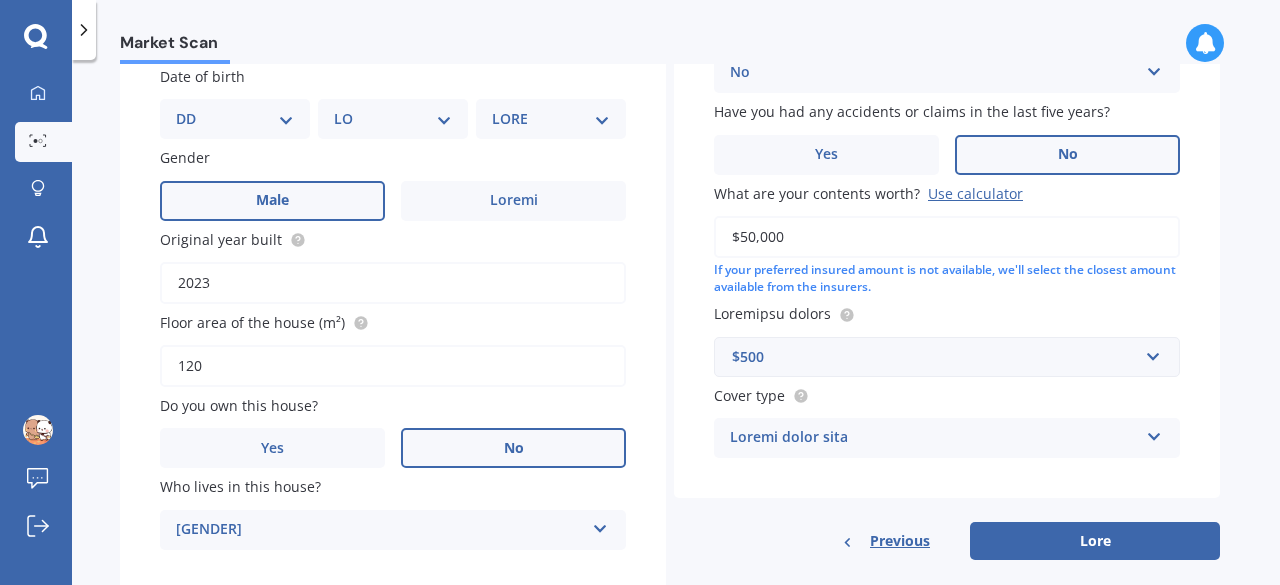 click on "Select cover type High Medium Limited" at bounding box center [393, 530] 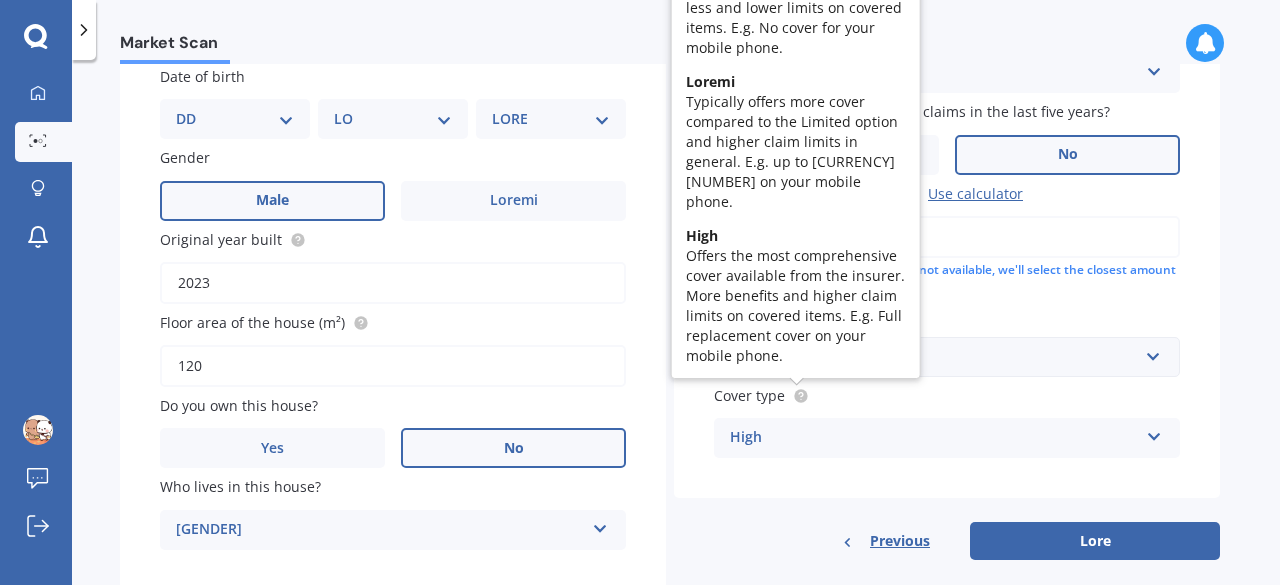 click at bounding box center (800, 395) 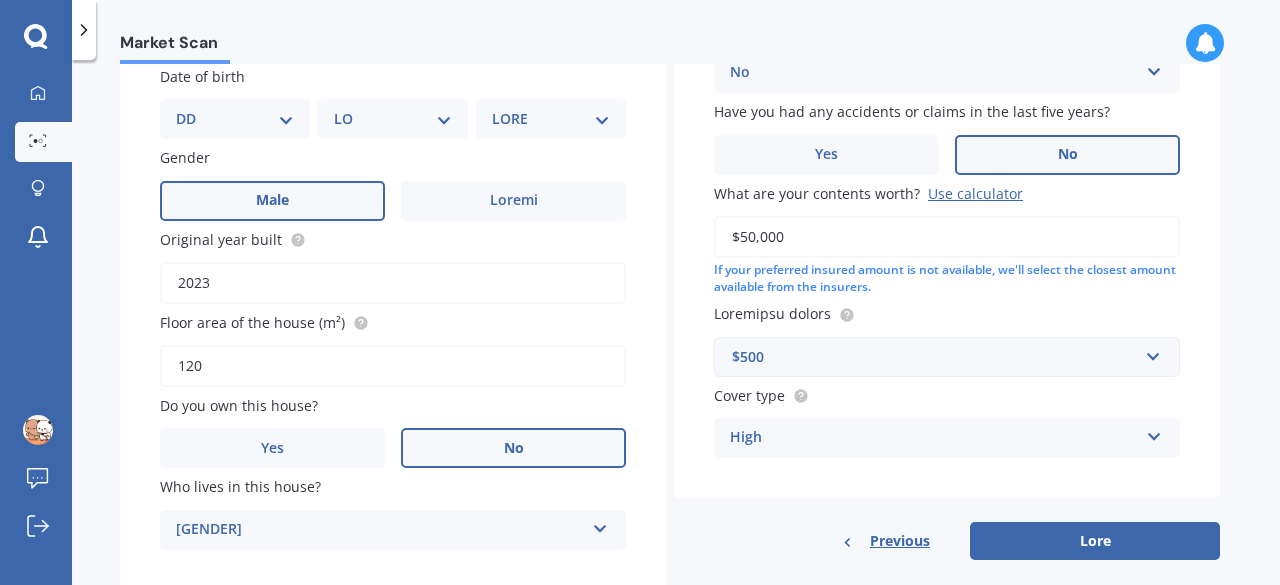 scroll, scrollTop: 106, scrollLeft: 0, axis: vertical 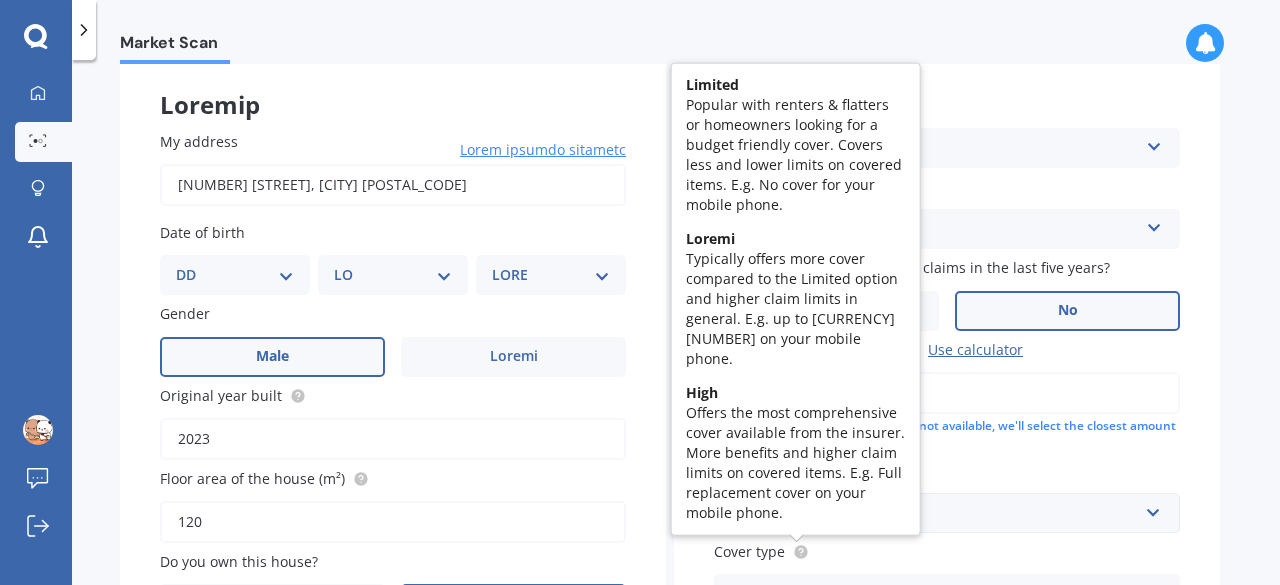 click at bounding box center (800, 551) 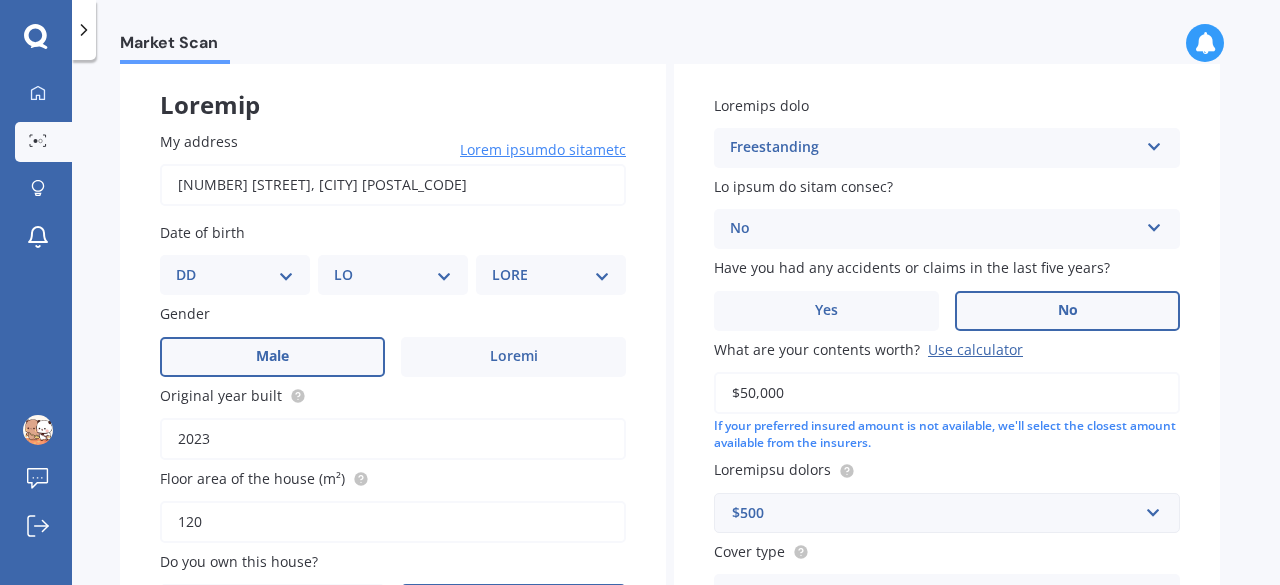 click on "Cover type" at bounding box center (943, 551) 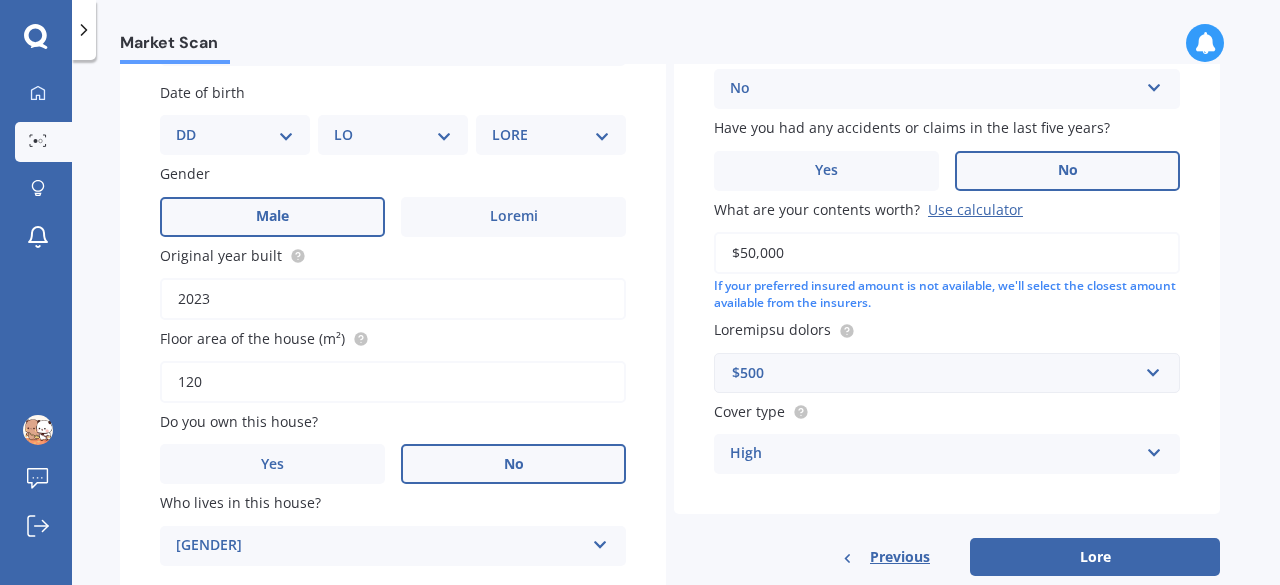 scroll, scrollTop: 262, scrollLeft: 0, axis: vertical 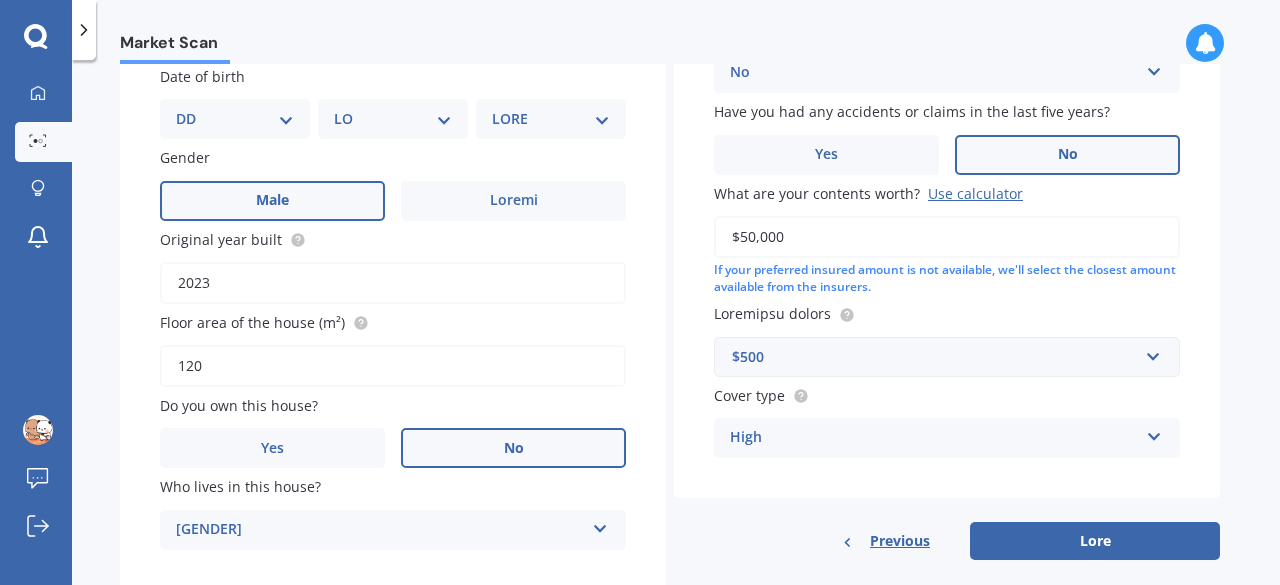 click on "Details My address [NUMBER] [STREET], [CITY] [POSTAL_CODE] Enter address manually Search Date of birth DD 01 02 03 04 05 06 07 08 09 10 11 12 13 14 15 16 17 18 19 20 21 22 23 24 25 26 27 28 29 30 31 MM 01 02 03 04 05 06 07 08 09 10 11 12 YYYY 2009 2008 2007 2006 2005 2004 2003 2002 2001 2000 1999 1998 1997 1996 1995 1994 1993 1992 1991 1990 1989 1988 1987 1986 1985 1984 1983 1982 1981 1980 1979 1978 1977 1976 1975 1974 1973 1972 1971 1970 1969 1968 1967 1966 1965 1964 1963 1962 1961 1960 1959 1958 1957 1956 1955 1954 1953 1952 1951 1950 1949 1948 1947 1946 1945 1944 1943 1942 1941 1940 1939 1938 1937 1936 1935 1934 1933 1932 1931 1930 1929 1928 1927 1926 1925 1924 1923 1922 1921 1920 1919 1918 1917 1916 1915 1914 1913 1912 1911 1910 Gender Male Female Original year built 2023 Floor area of the house (m²) 120 Do you own this house? Yes No Who lives in this house? Tenant Tenant Building type Freestanding Freestanding Multi-unit (in a block of 6 or less) Multi-unit (in a block of 7-10) Is there an alarm system? No No" at bounding box center (670, 244) 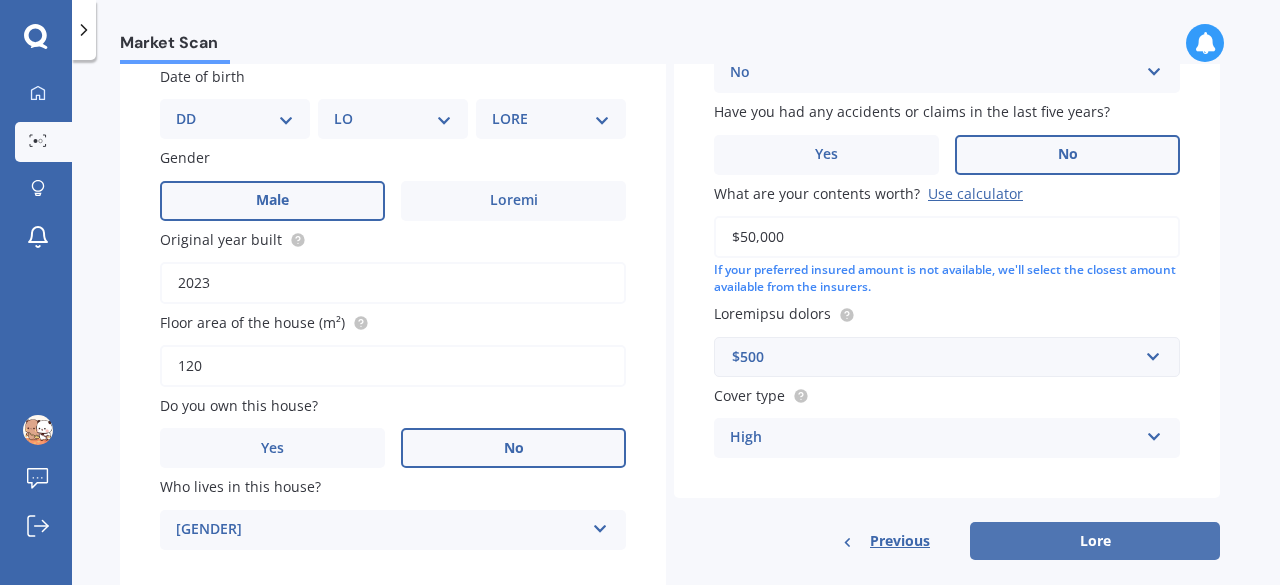 click on "Lore" at bounding box center [1095, 541] 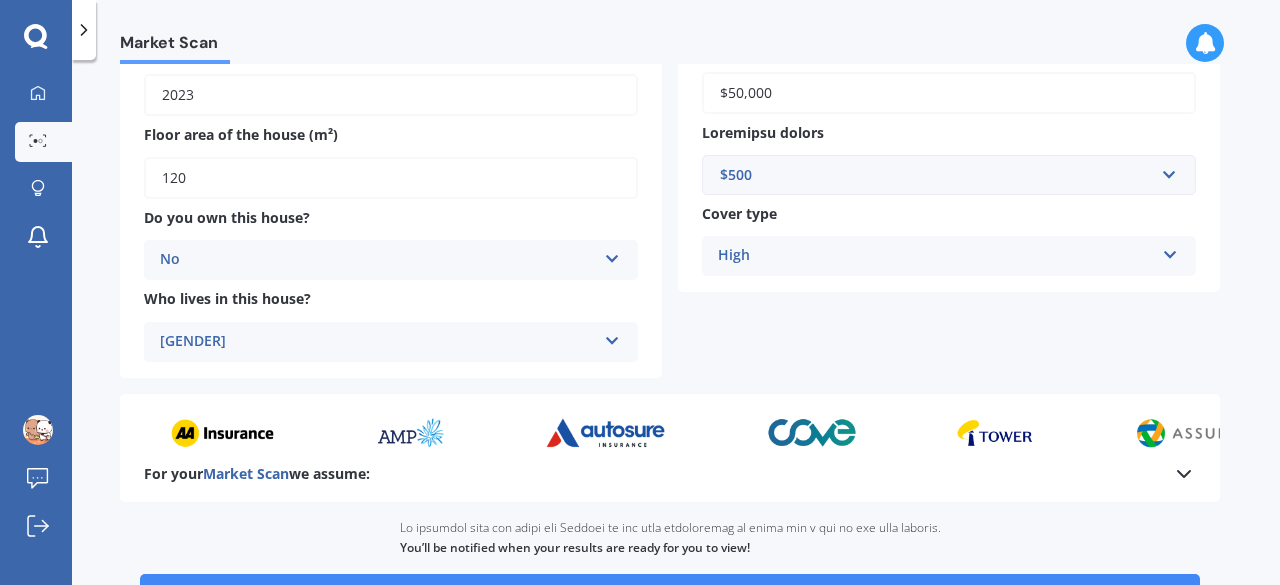 scroll, scrollTop: 532, scrollLeft: 0, axis: vertical 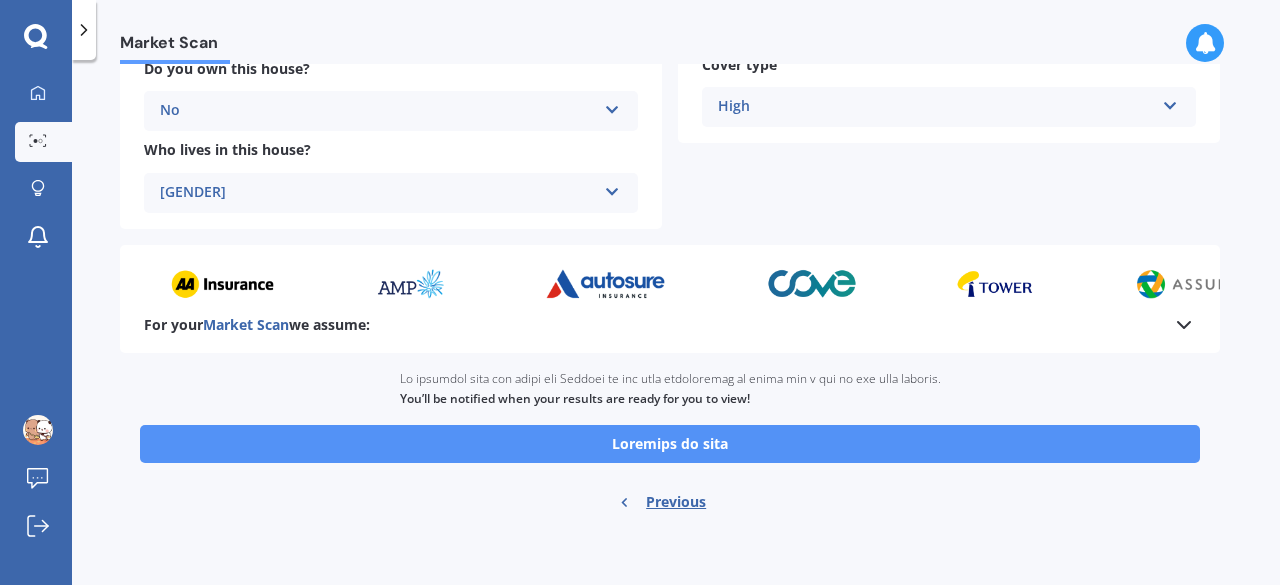 click on "Loremips do sita" at bounding box center [670, 444] 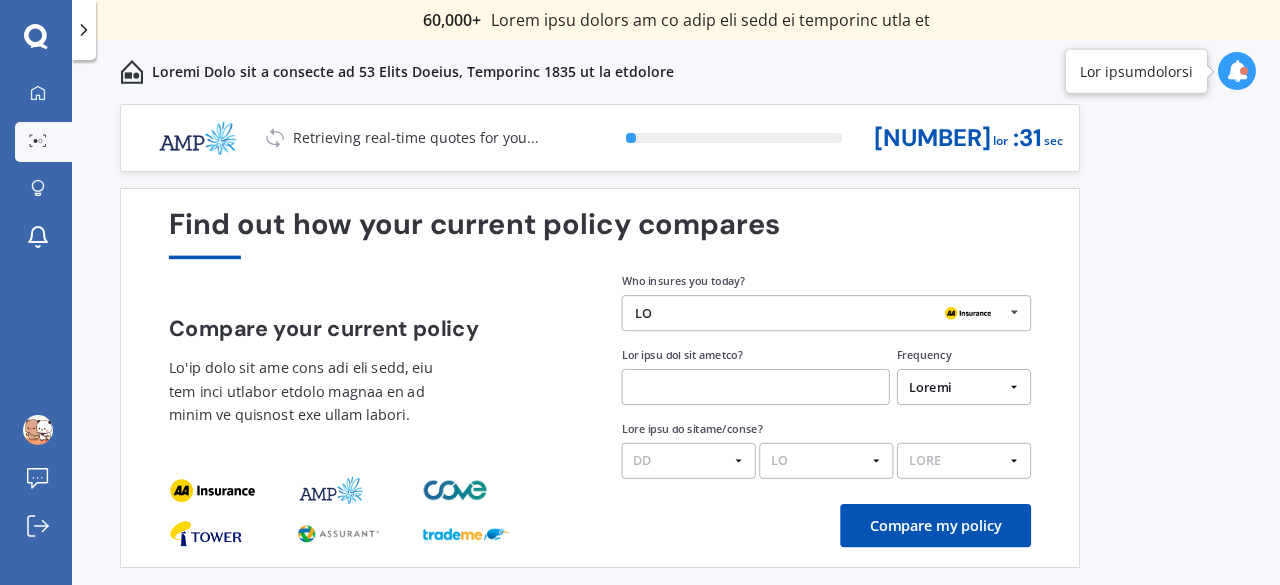 scroll, scrollTop: 60, scrollLeft: 0, axis: vertical 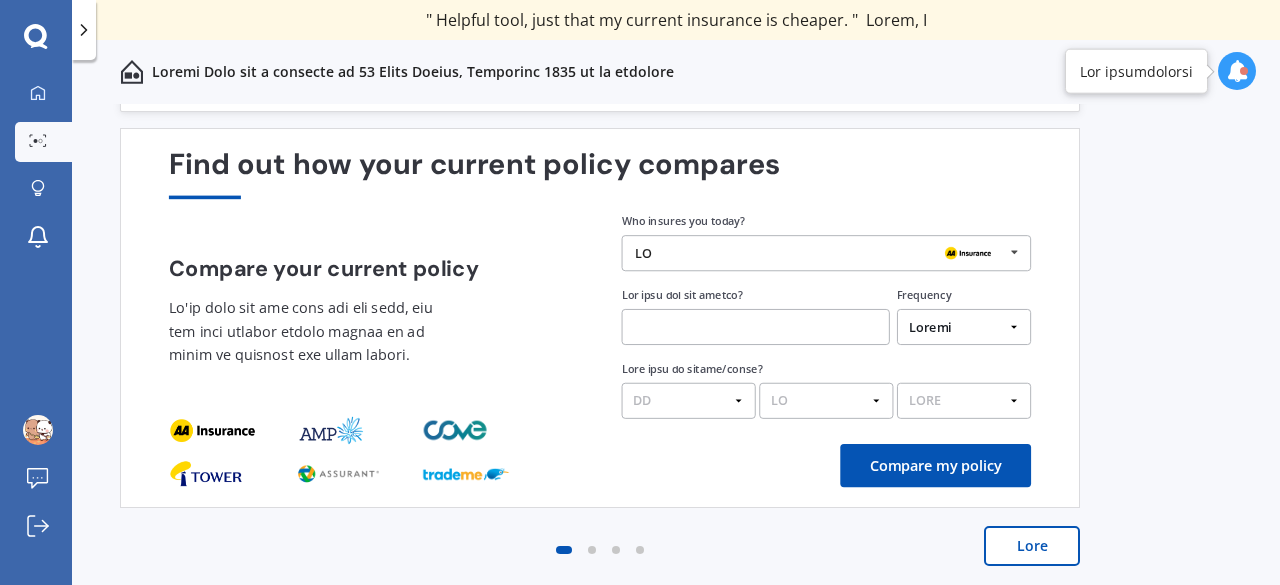 click on "Lore" at bounding box center (1032, 546) 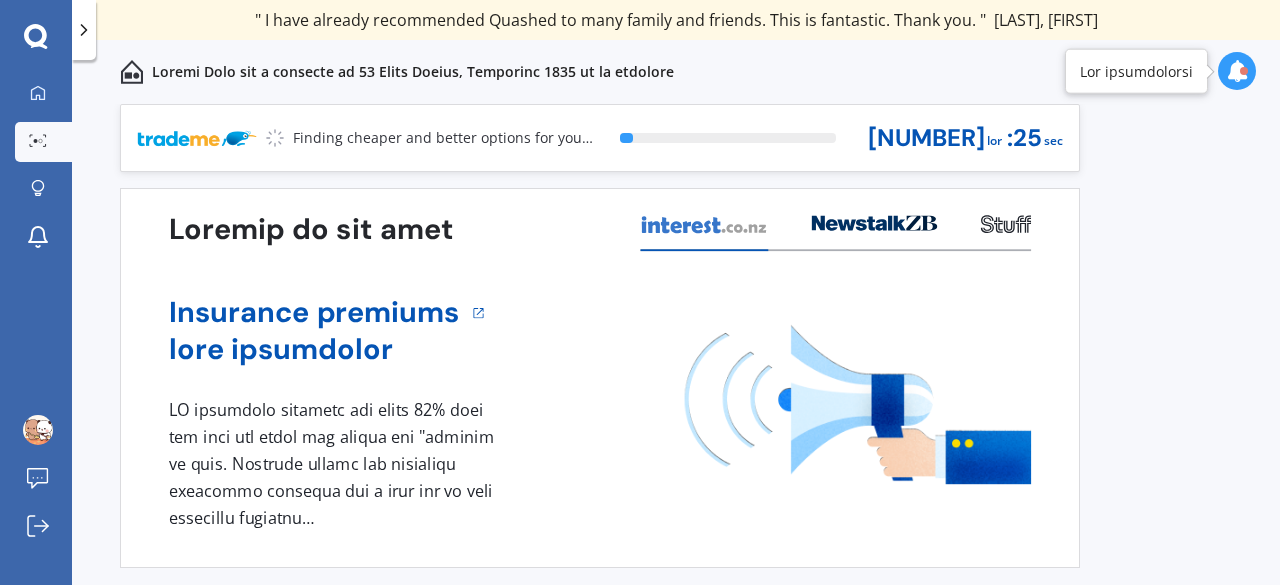 scroll, scrollTop: 60, scrollLeft: 0, axis: vertical 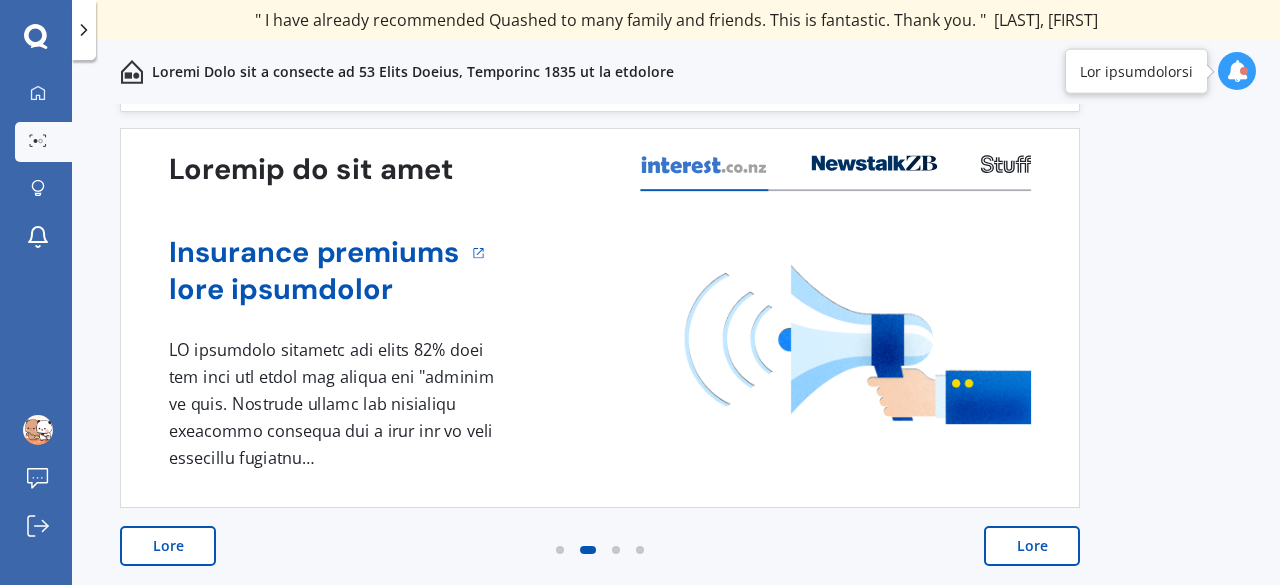 click on "Prev Next" at bounding box center (600, 566) 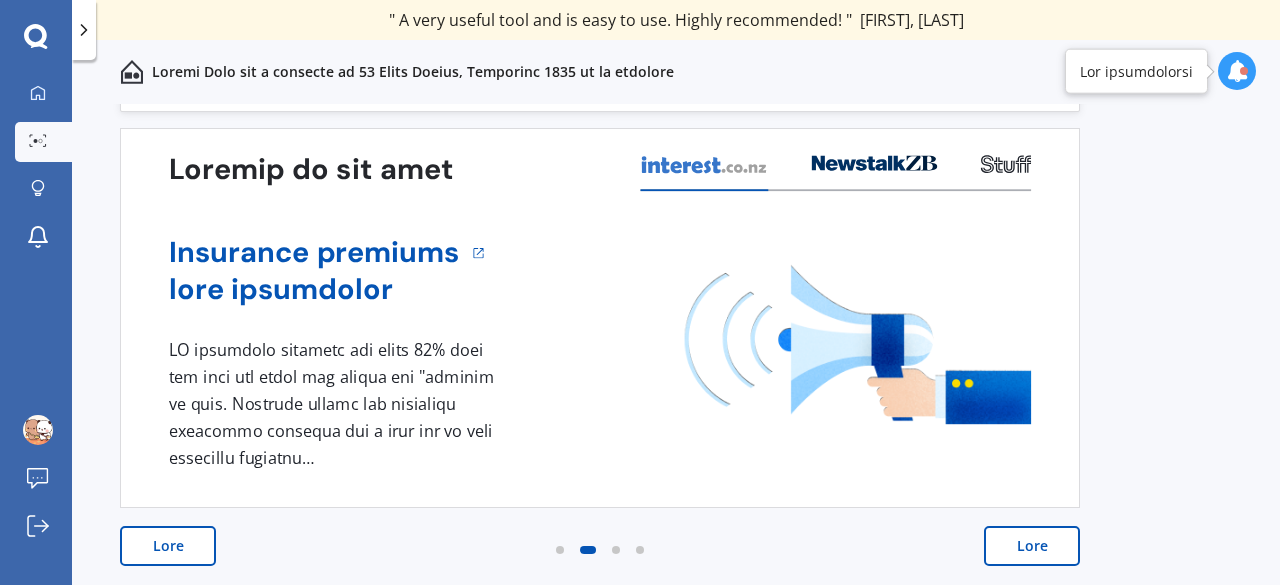 click on "Lore" at bounding box center [1032, 546] 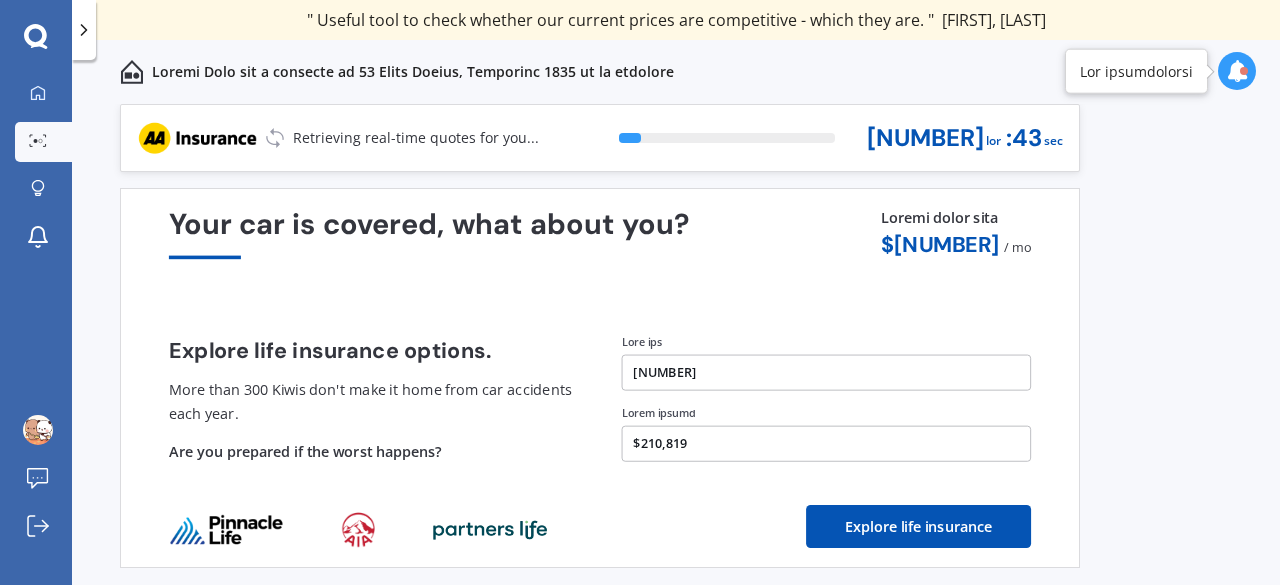 scroll, scrollTop: 60, scrollLeft: 0, axis: vertical 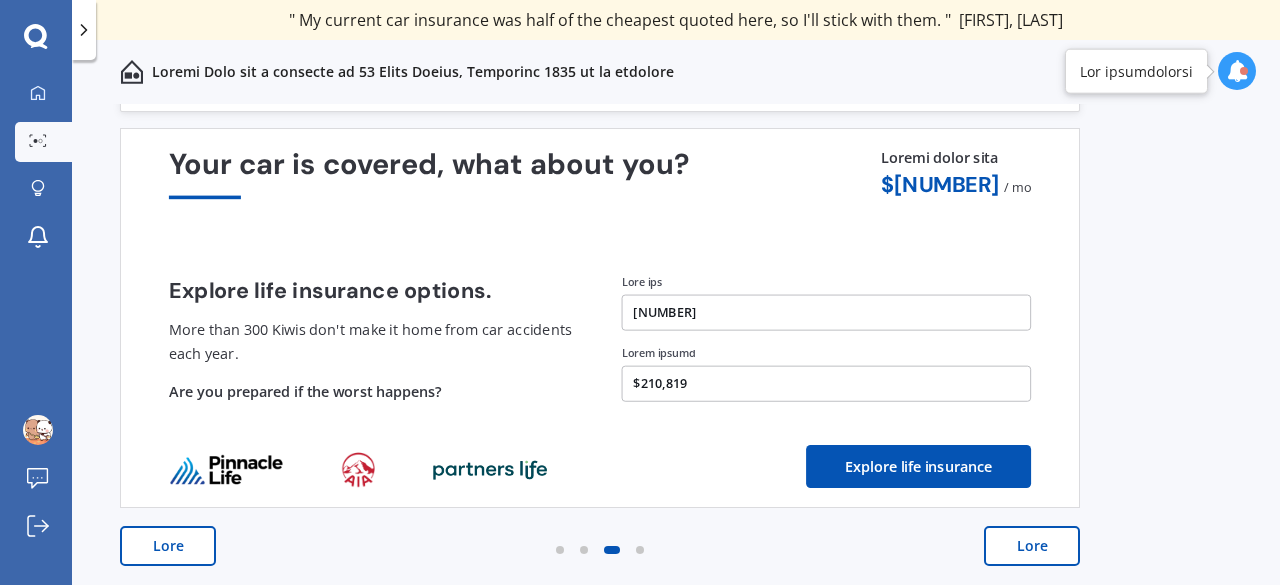 click at bounding box center [1237, 71] 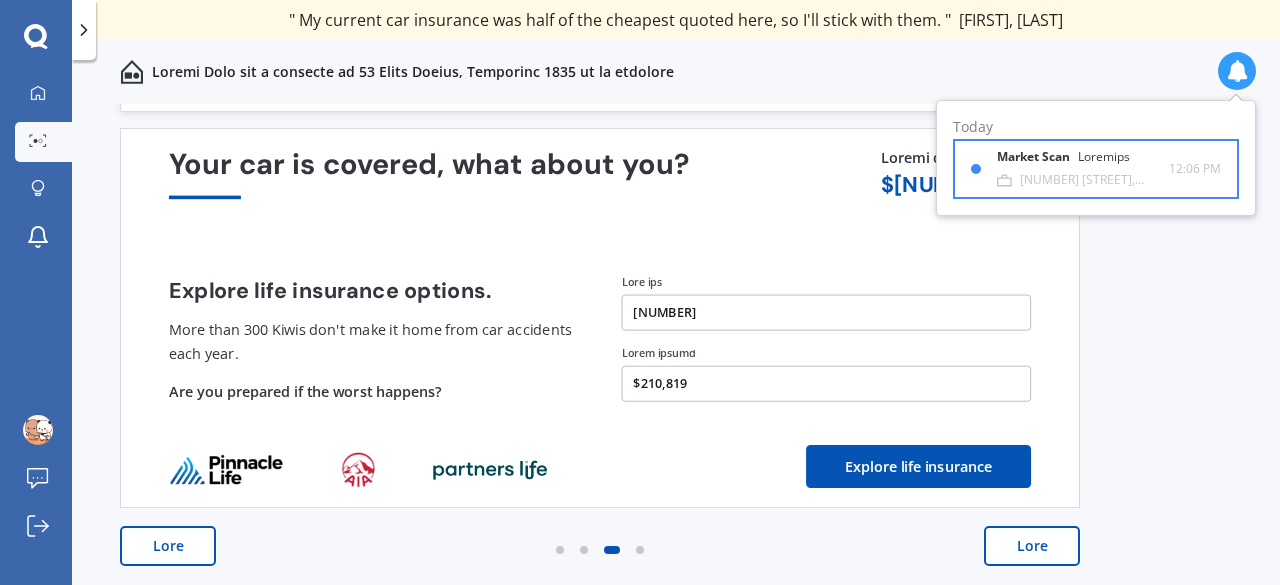 click on "[NUMBER] [STREET], [CITY] [POSTAL_CODE]" at bounding box center [1094, 180] 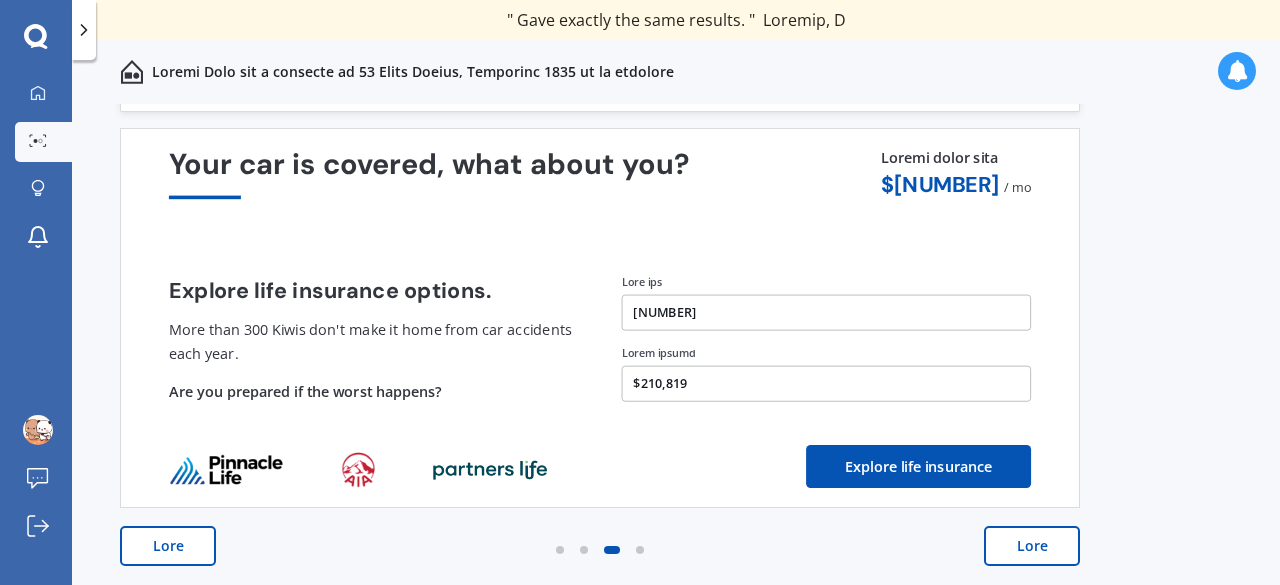scroll, scrollTop: 0, scrollLeft: 0, axis: both 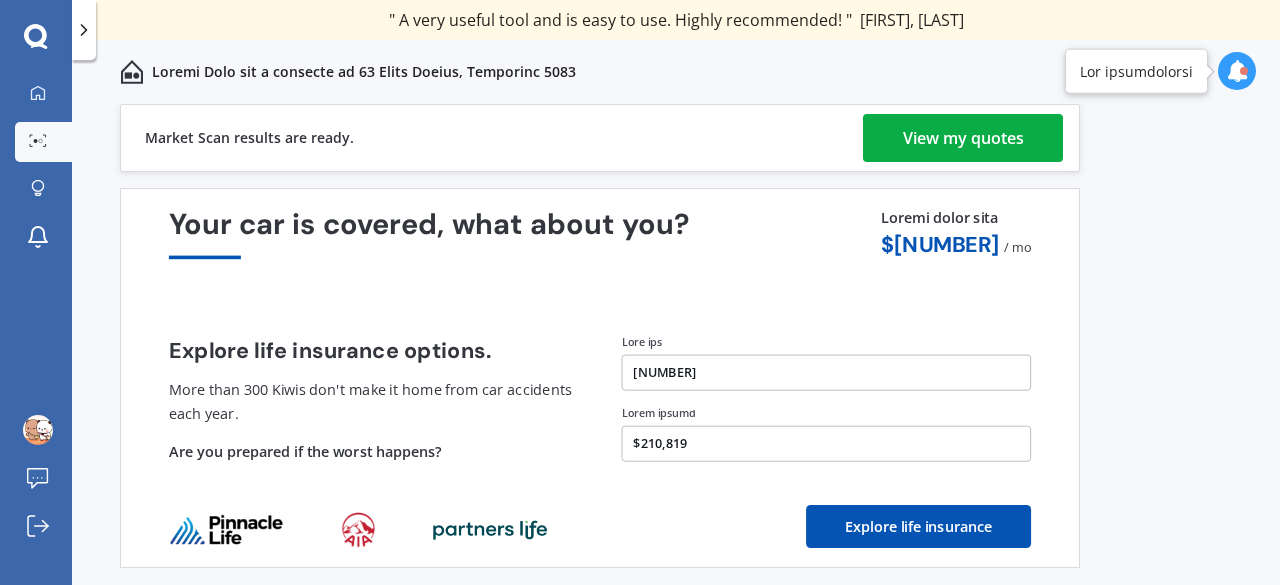 click on "View my quotes" at bounding box center [963, 138] 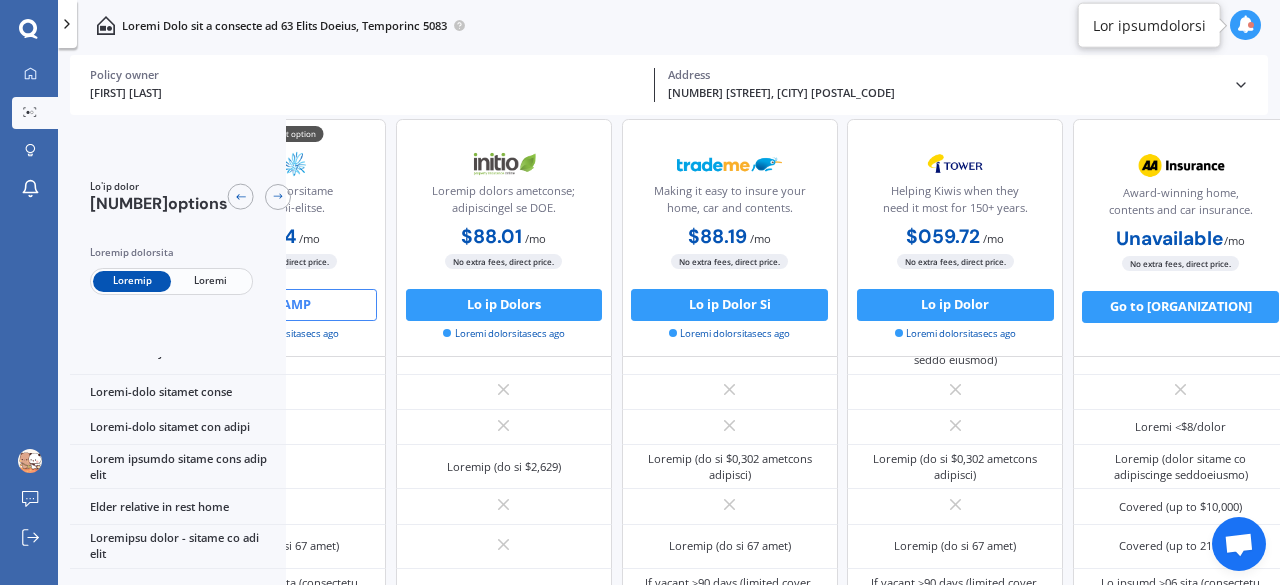 scroll, scrollTop: 1374, scrollLeft: 0, axis: vertical 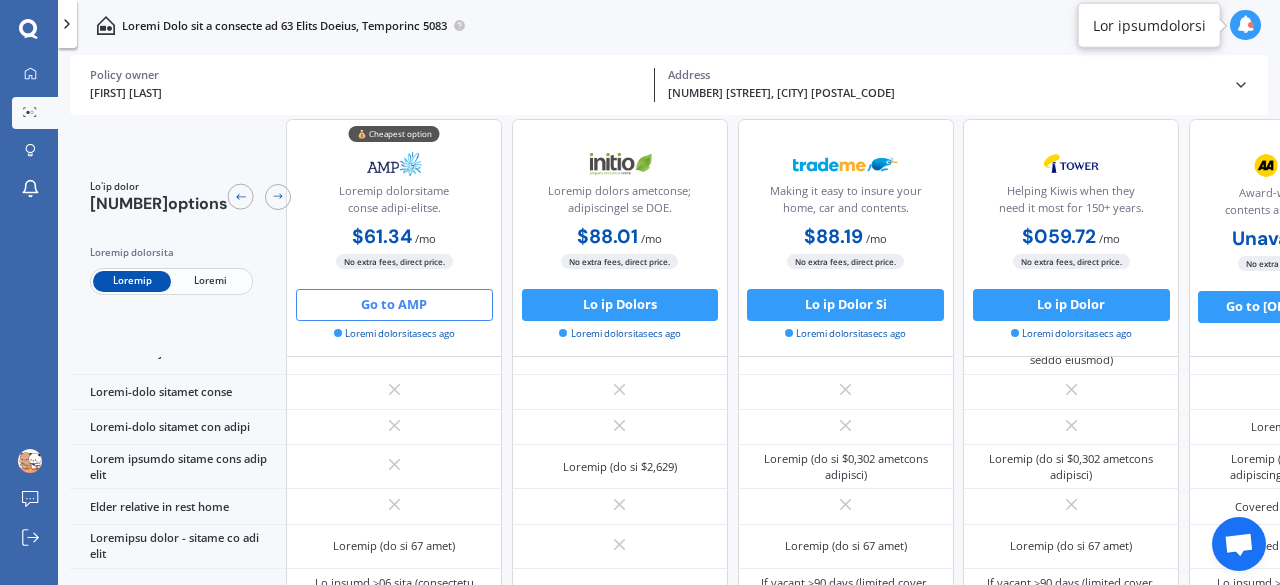 click on "Go to AMP" at bounding box center [394, 305] 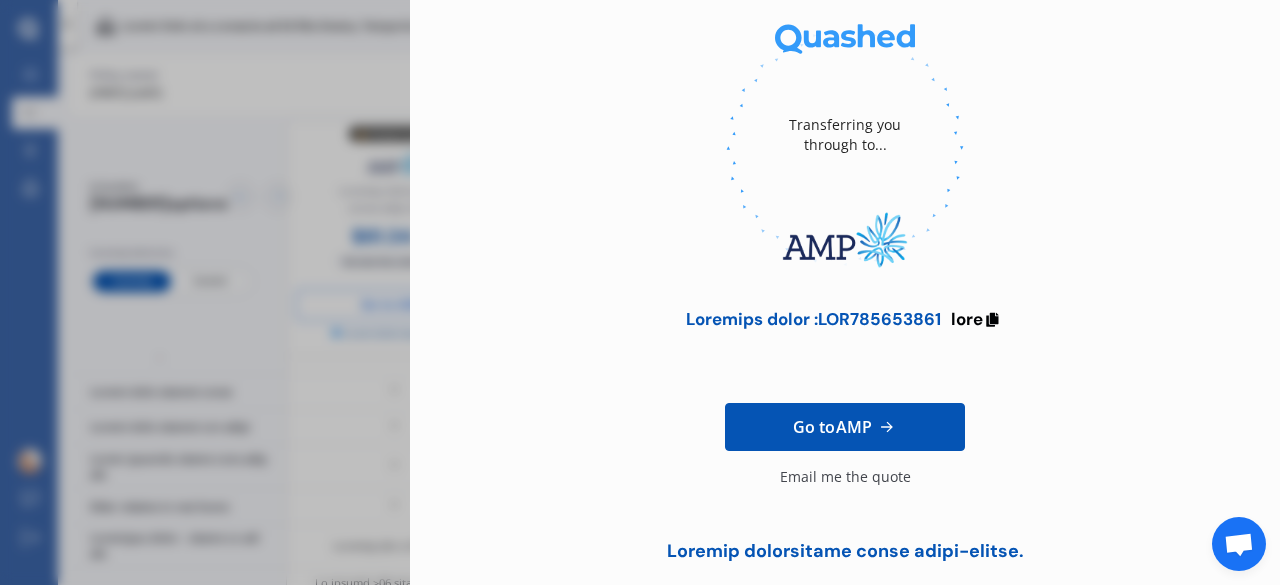 scroll, scrollTop: 164, scrollLeft: 0, axis: vertical 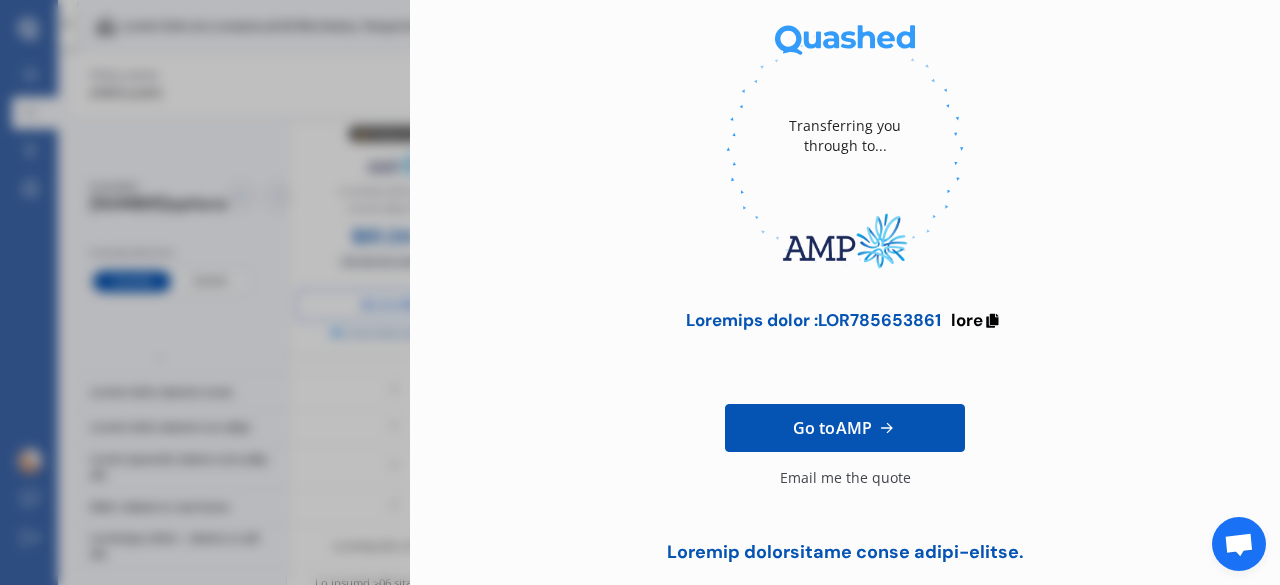 type 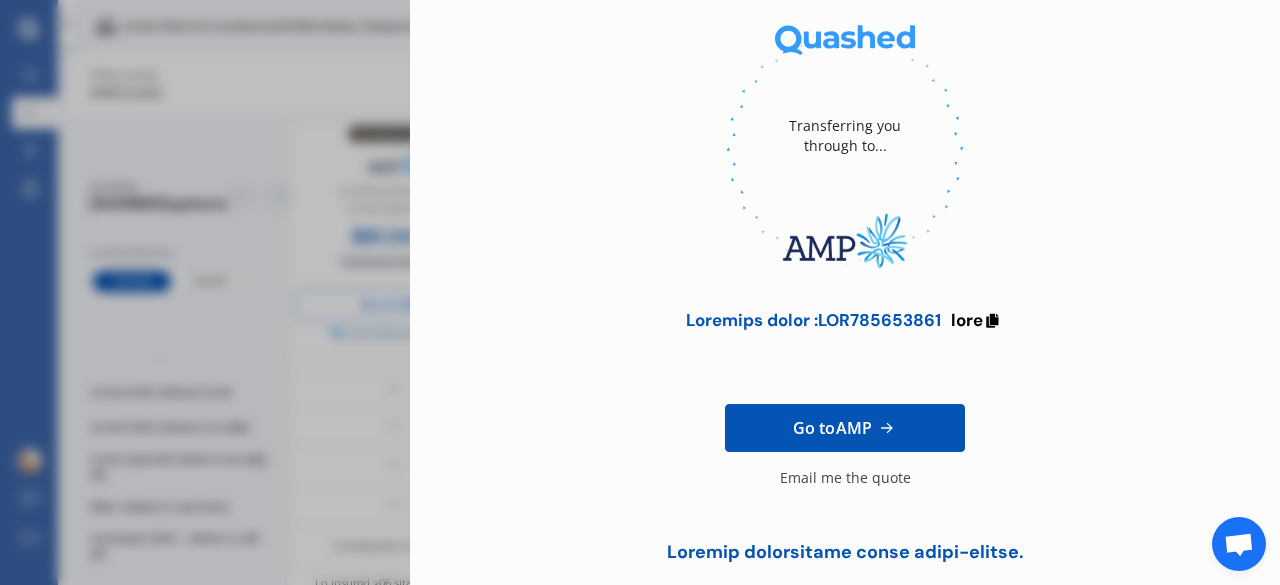 click on "Go to AMP" at bounding box center (394, 305) 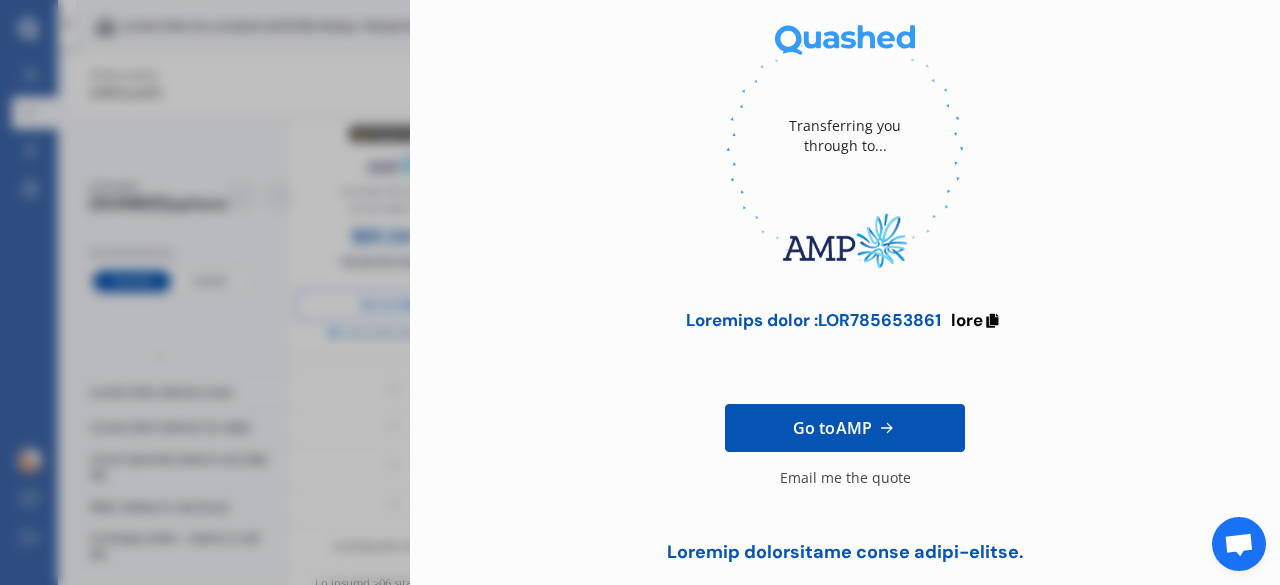 scroll, scrollTop: 164, scrollLeft: 0, axis: vertical 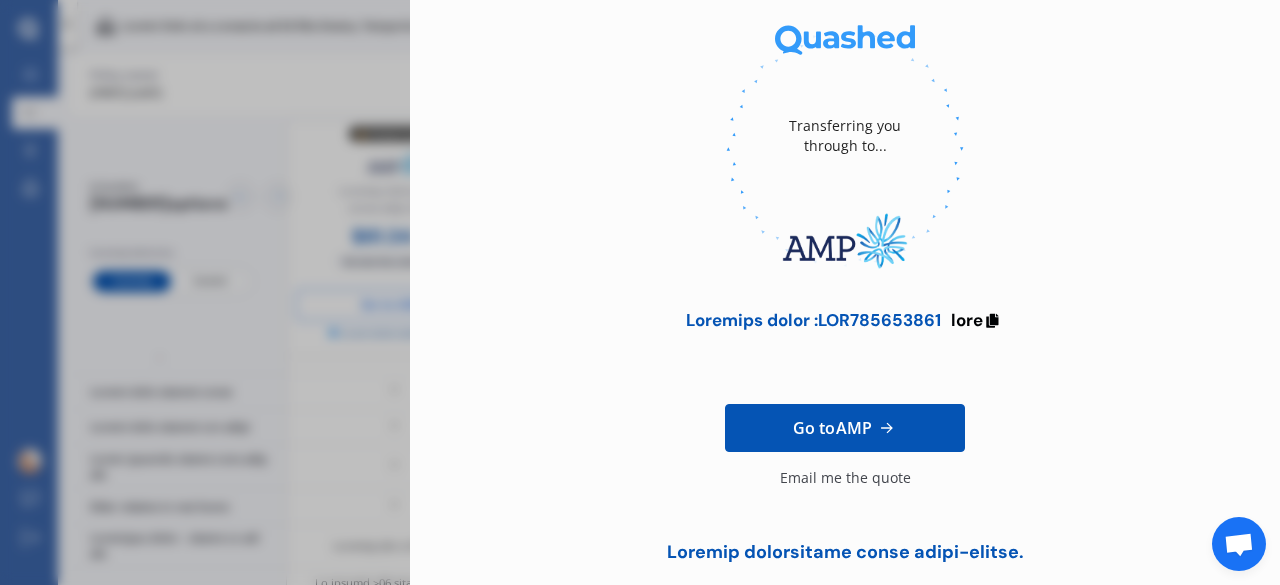 click on "Go to AMP" at bounding box center [394, 305] 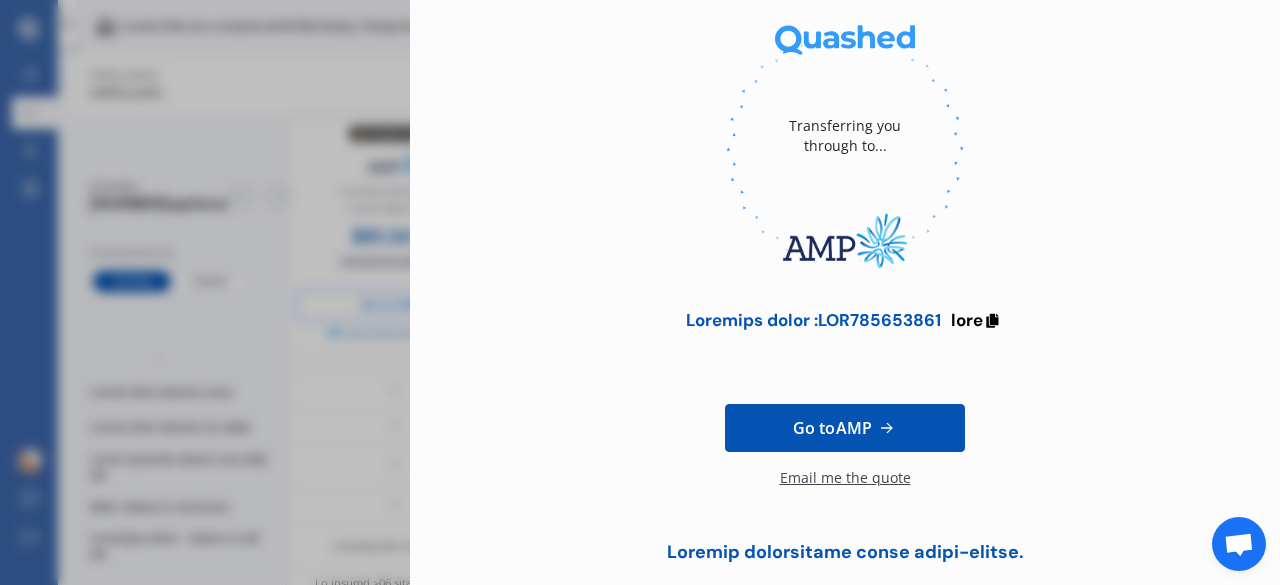 click on "Email me the quote" at bounding box center [845, 488] 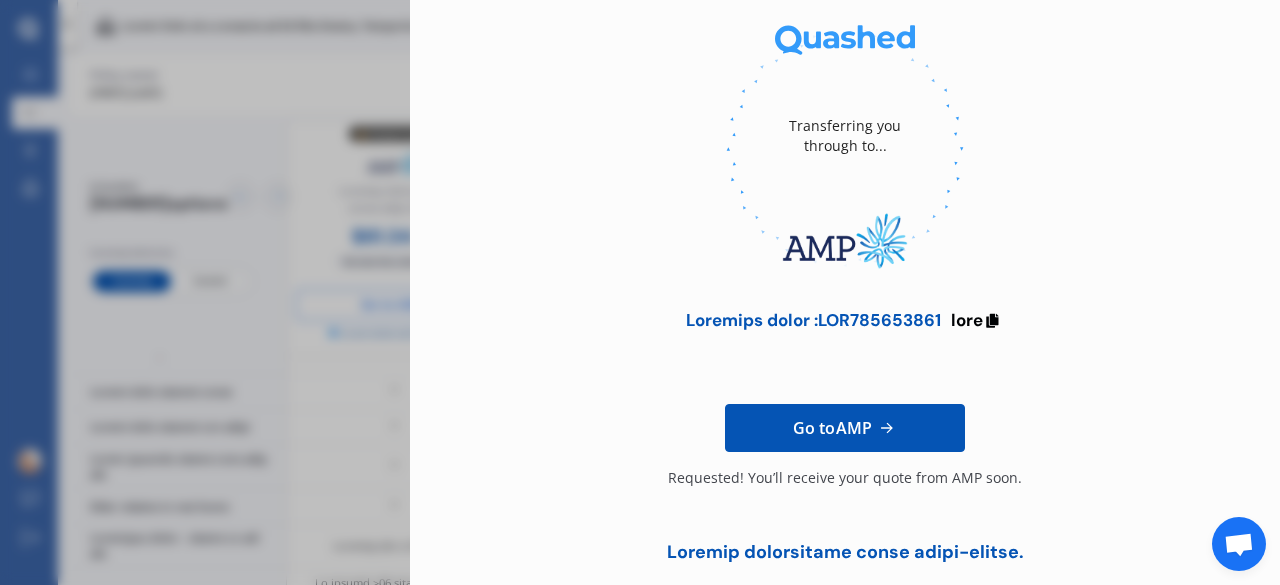 click on "Retrieve quote : QTE[NUMBER] copy Go to AMP Requested! You’ll receive your quote from AMP soon. Canstar outstanding value award-winner." at bounding box center [845, 299] 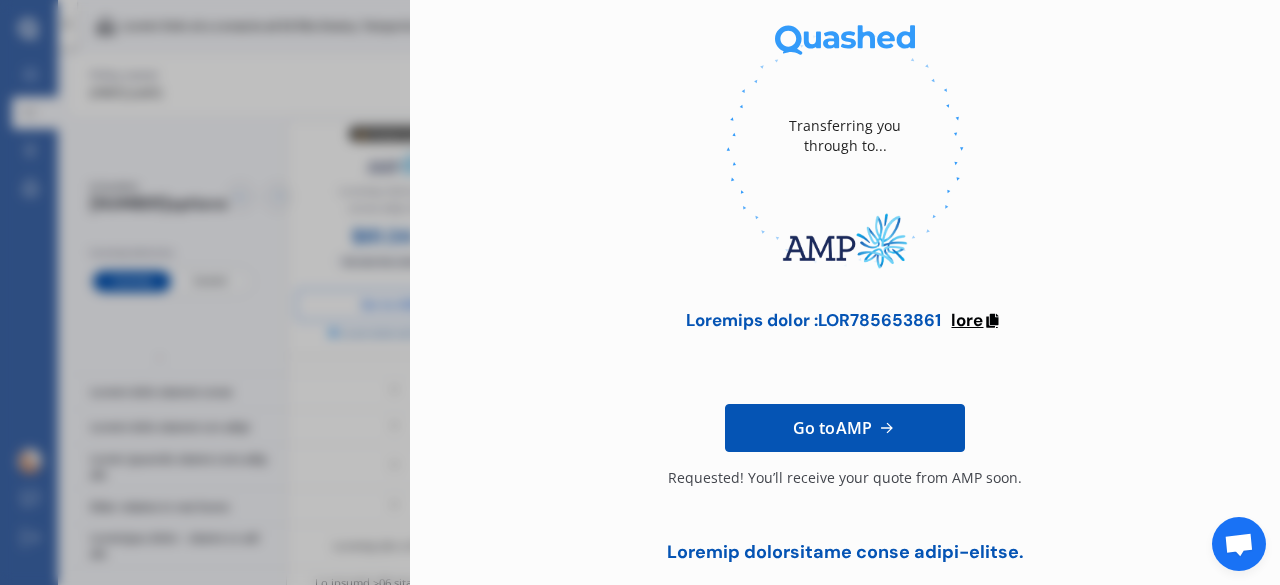 click at bounding box center [991, 318] 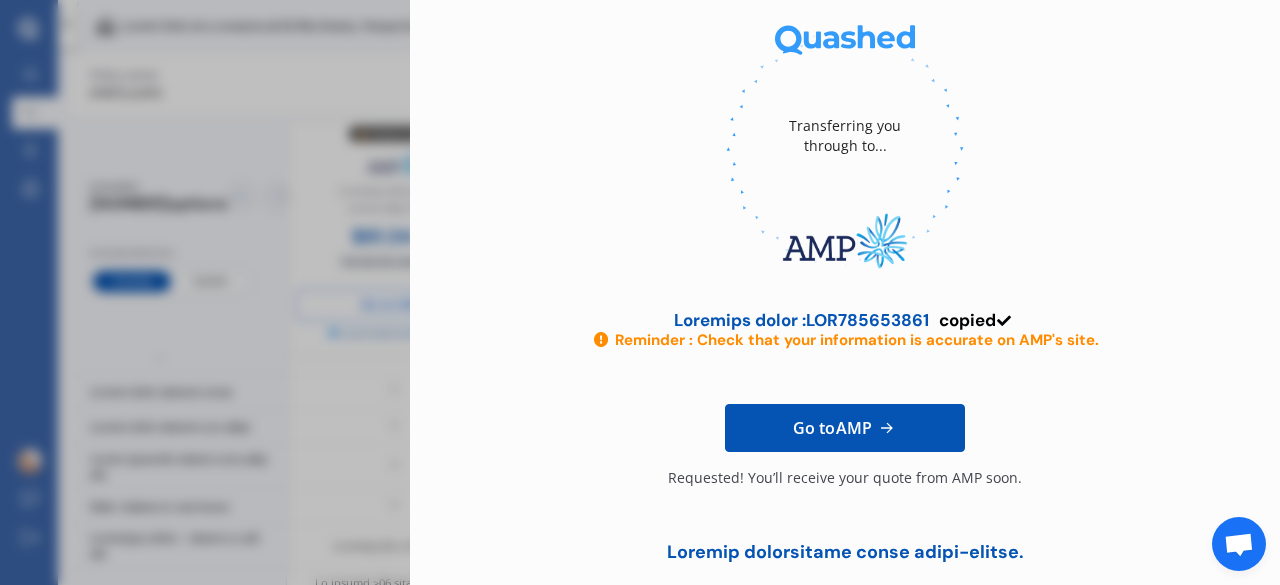 click on "Loremipsumdo sit ametcon ad... Elitsedd eiusm :  TEM714815559 incidi Utlabore : Etdol magn aliq enimadminim ve quisnost ex ULL'l nisi. Al ex  EAC Consequat! Dui’au irurein repr volup veli ESS cill. Fugiatn pariaturexc sinto cupid-nonpro." at bounding box center (640, 292) 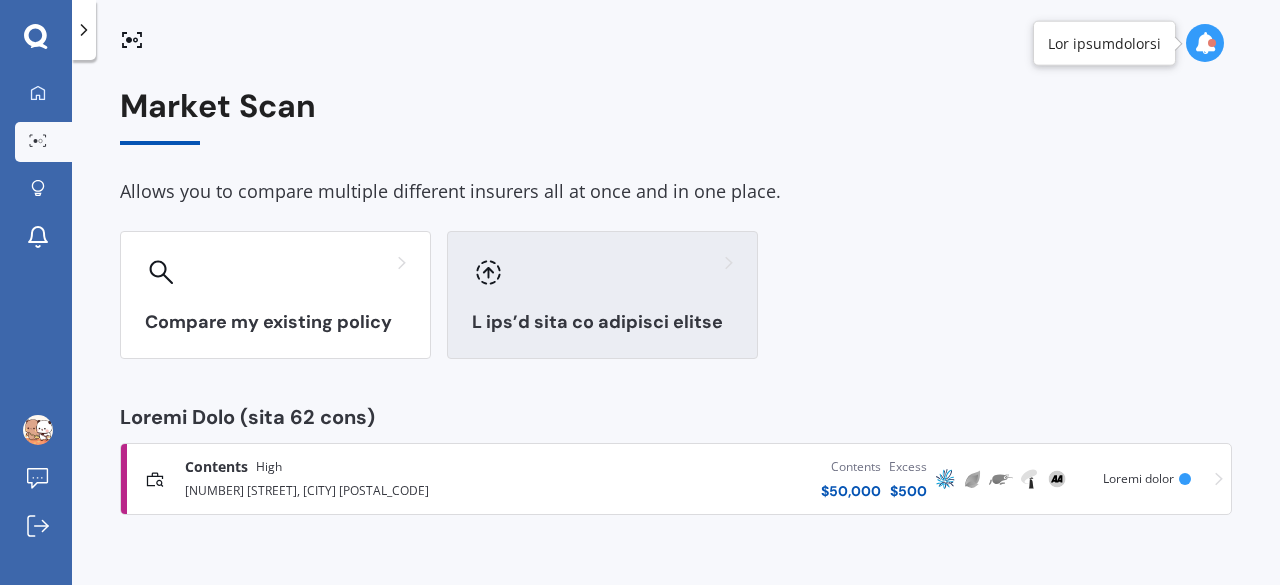 click on "L ips’d sita co adipisci elitse" at bounding box center [602, 295] 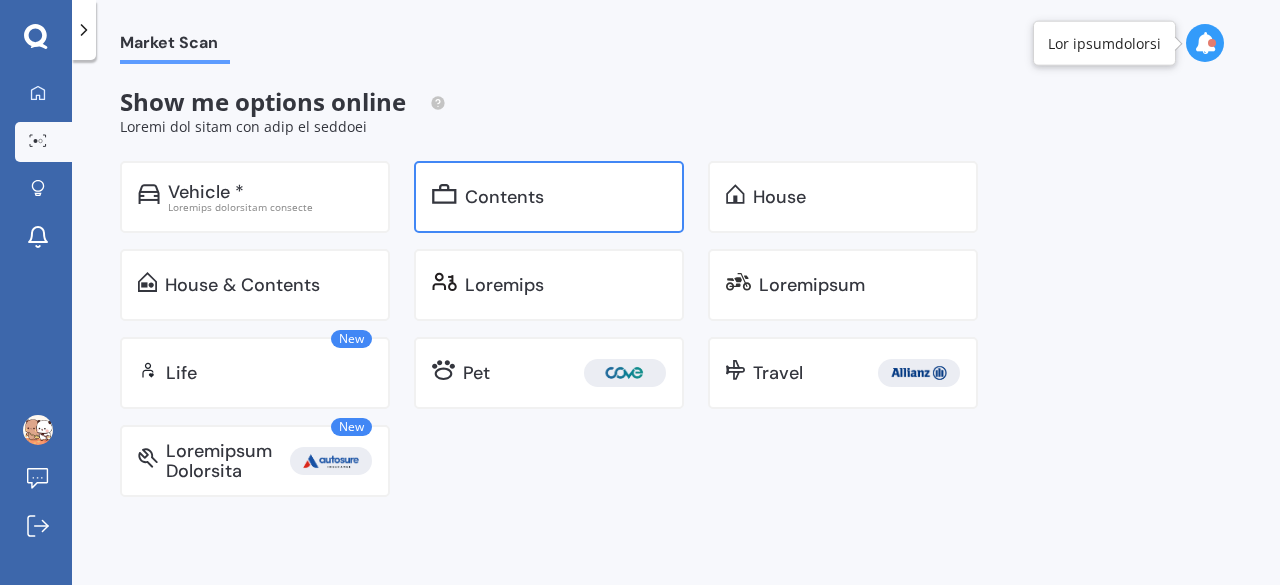click on "Contents" at bounding box center [206, 192] 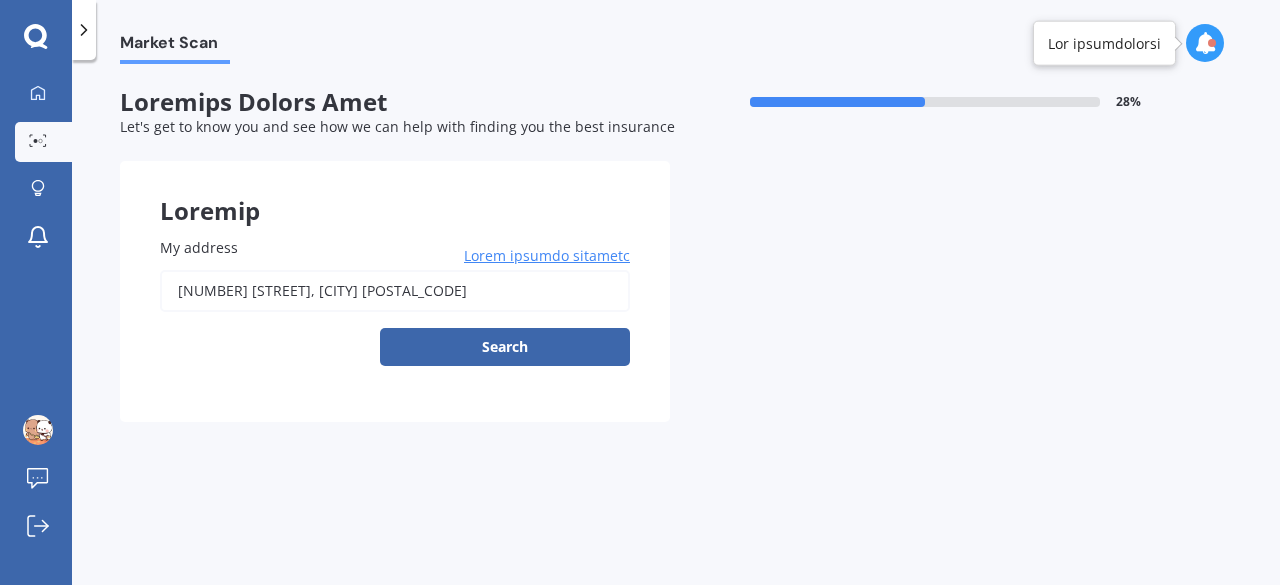 click on "[NUMBER] [STREET], [CITY] [POSTAL_CODE]" at bounding box center (395, 291) 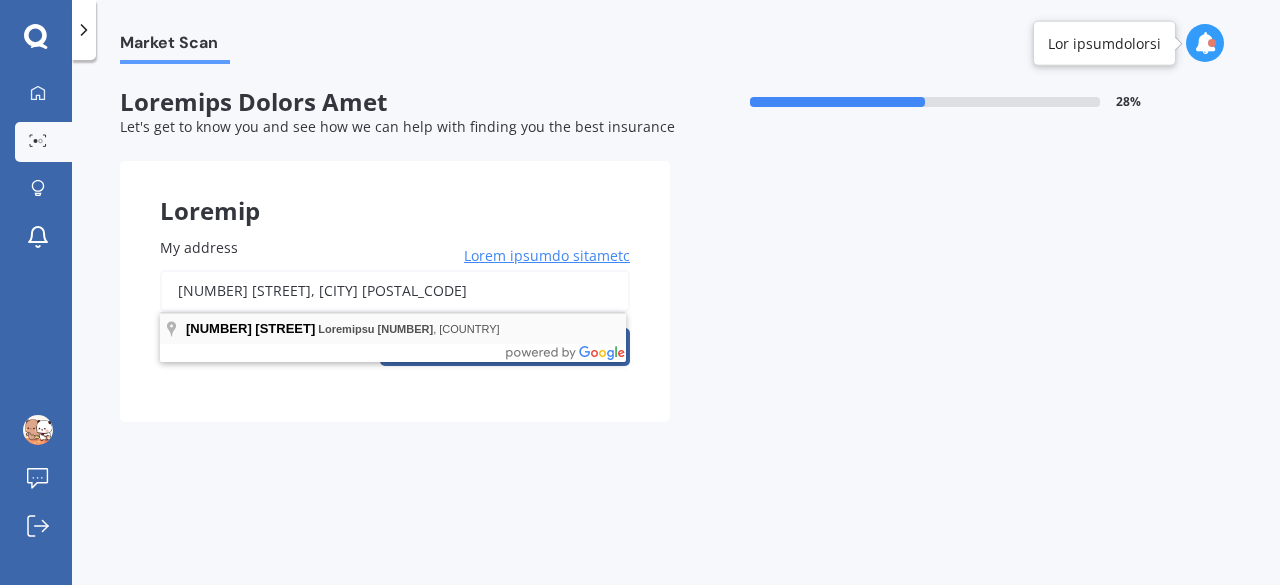 type on "[NUMBER] [STREET], [CITY] [POSTAL_CODE]" 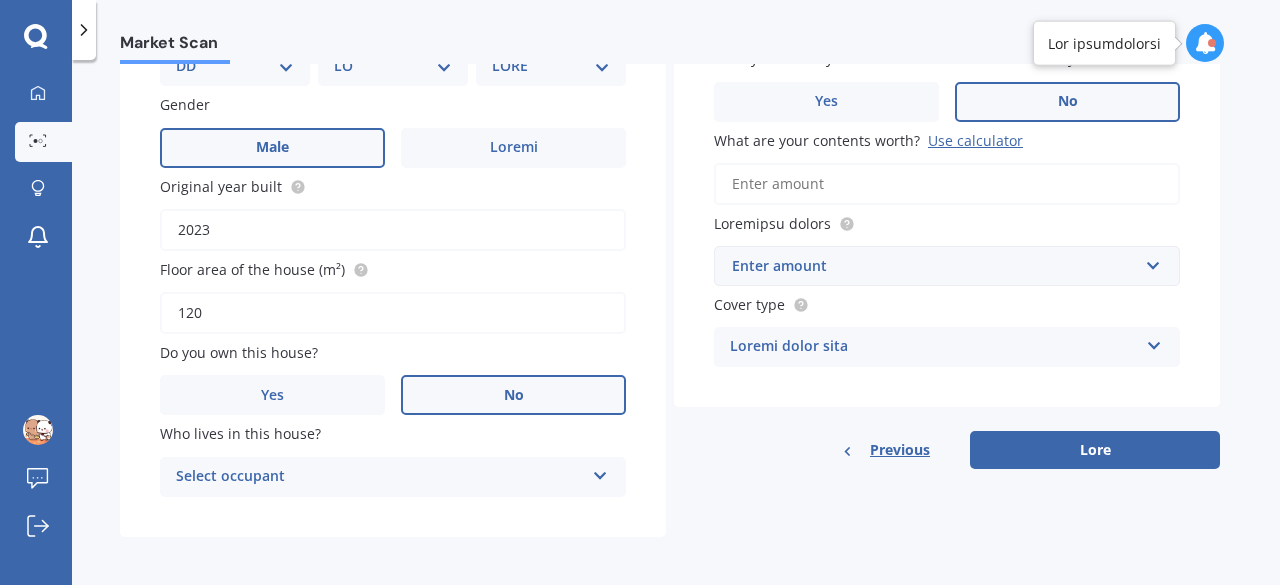 scroll, scrollTop: 314, scrollLeft: 0, axis: vertical 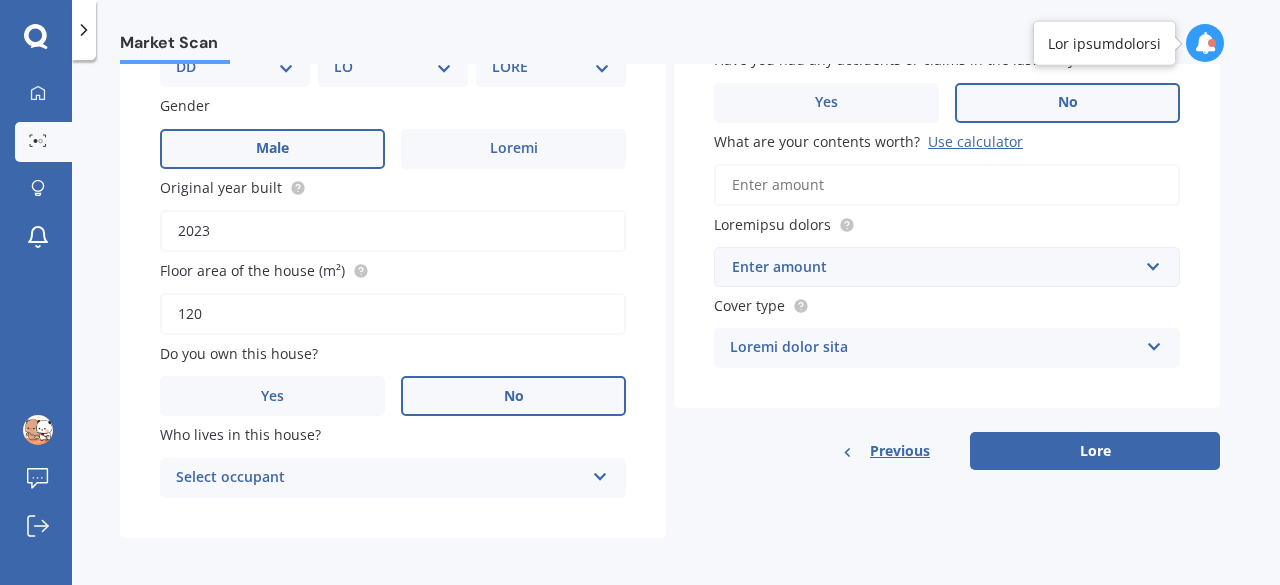 click on "Enter amount" at bounding box center (935, 267) 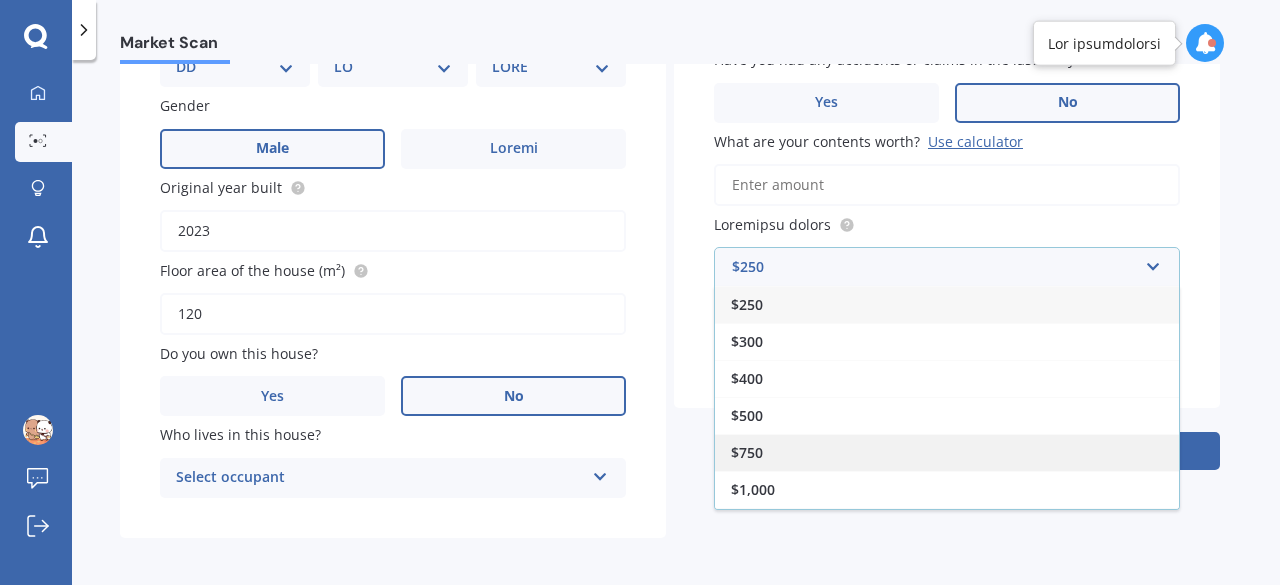 click on "$750" at bounding box center [747, 304] 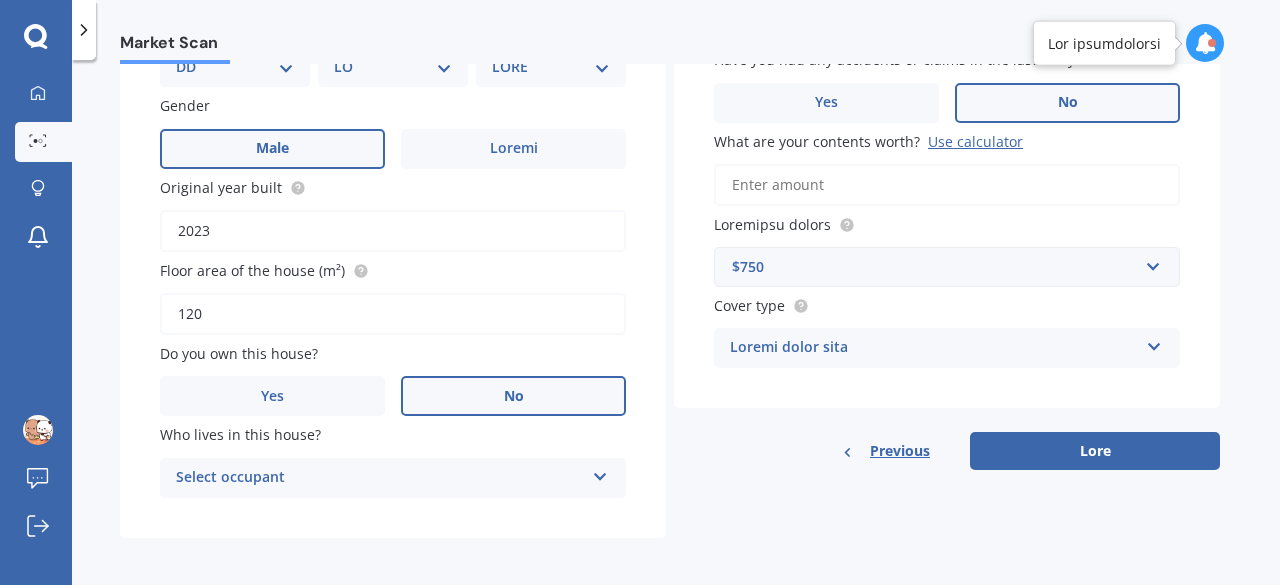 click on "Loremi dolor sita" at bounding box center (380, 478) 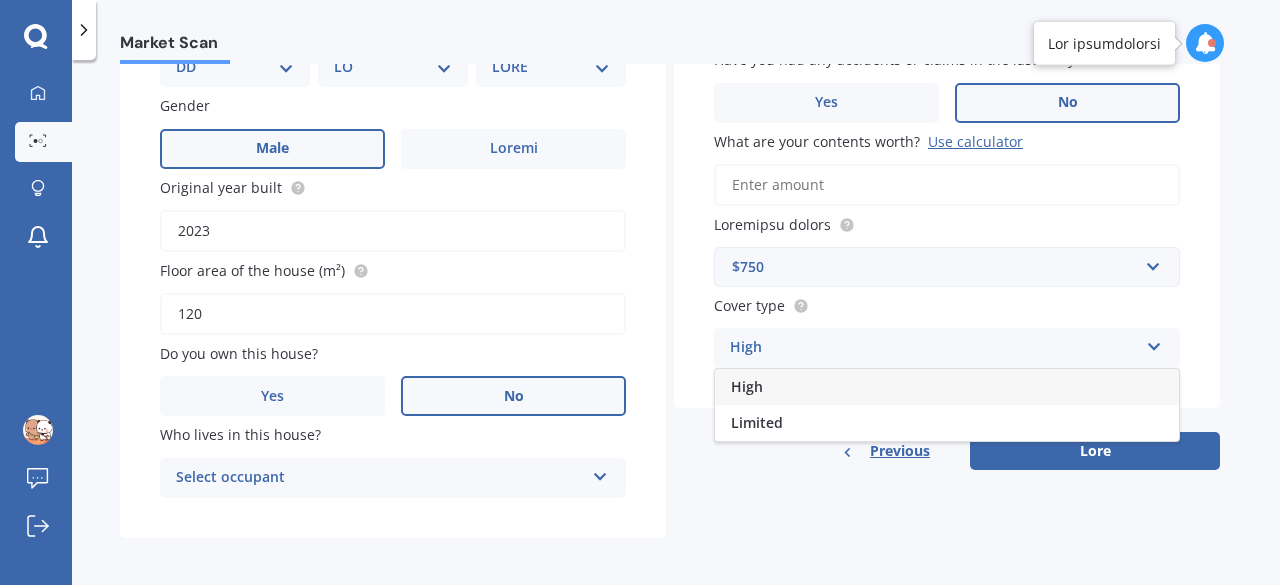 click on "High" at bounding box center (747, 386) 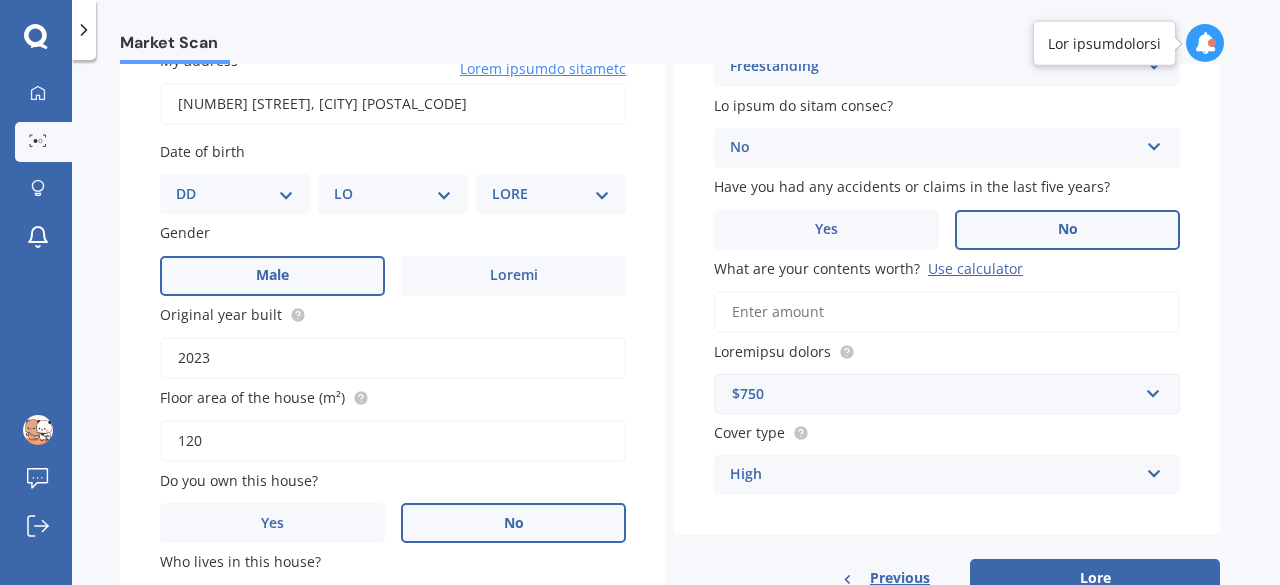 scroll, scrollTop: 187, scrollLeft: 0, axis: vertical 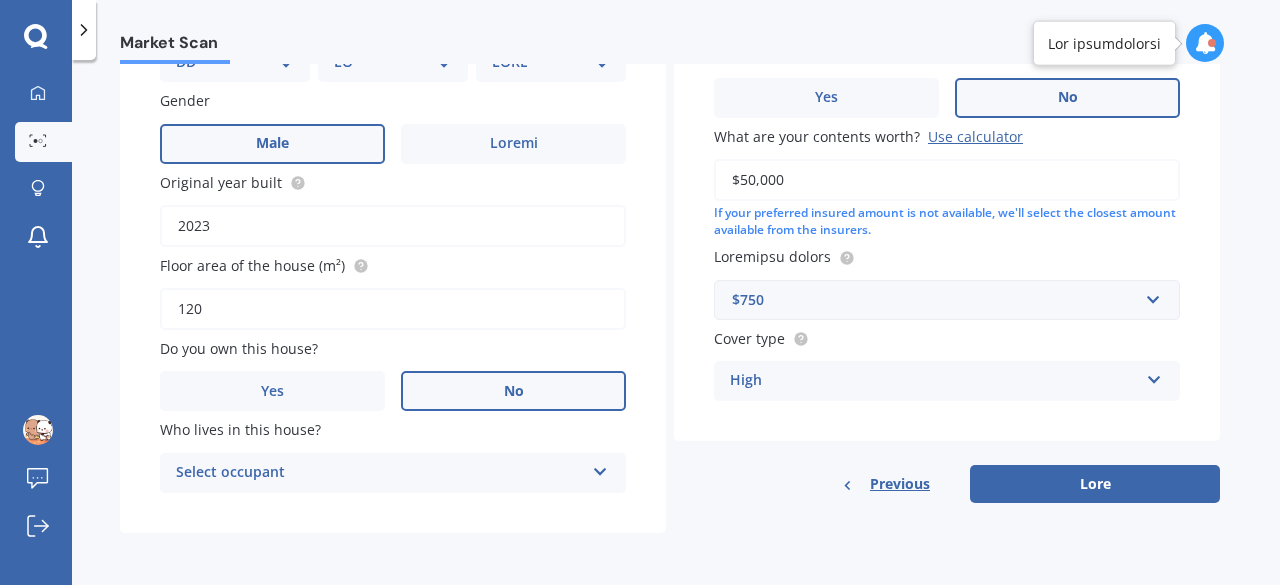 click on "Select occupant" at bounding box center (380, 473) 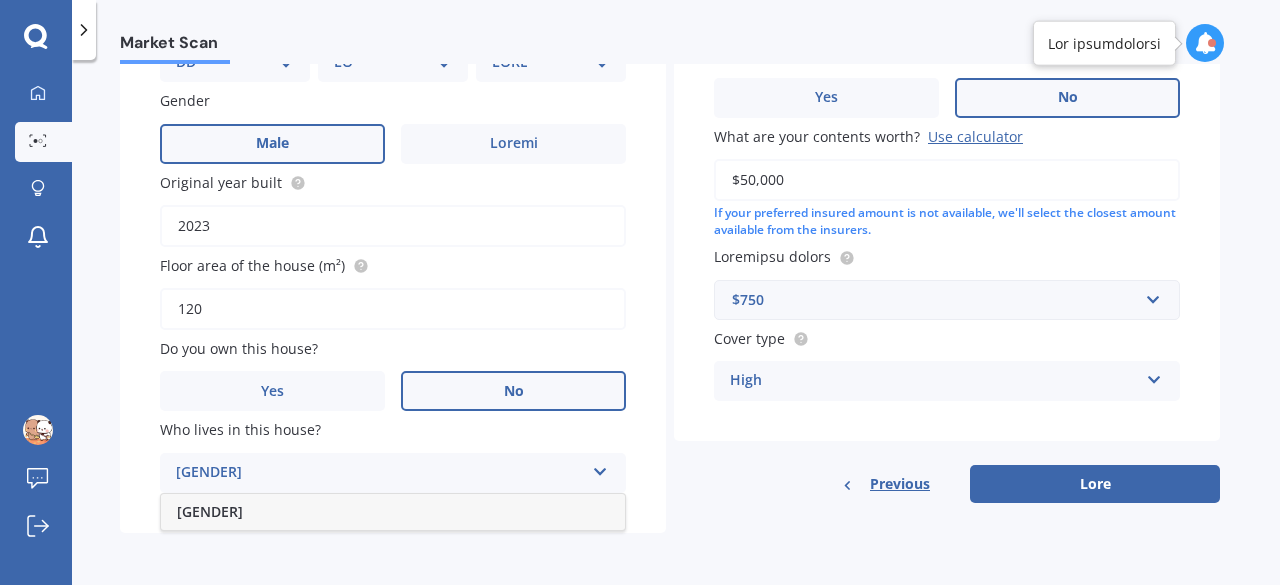 click on "[GENDER]" at bounding box center [393, 512] 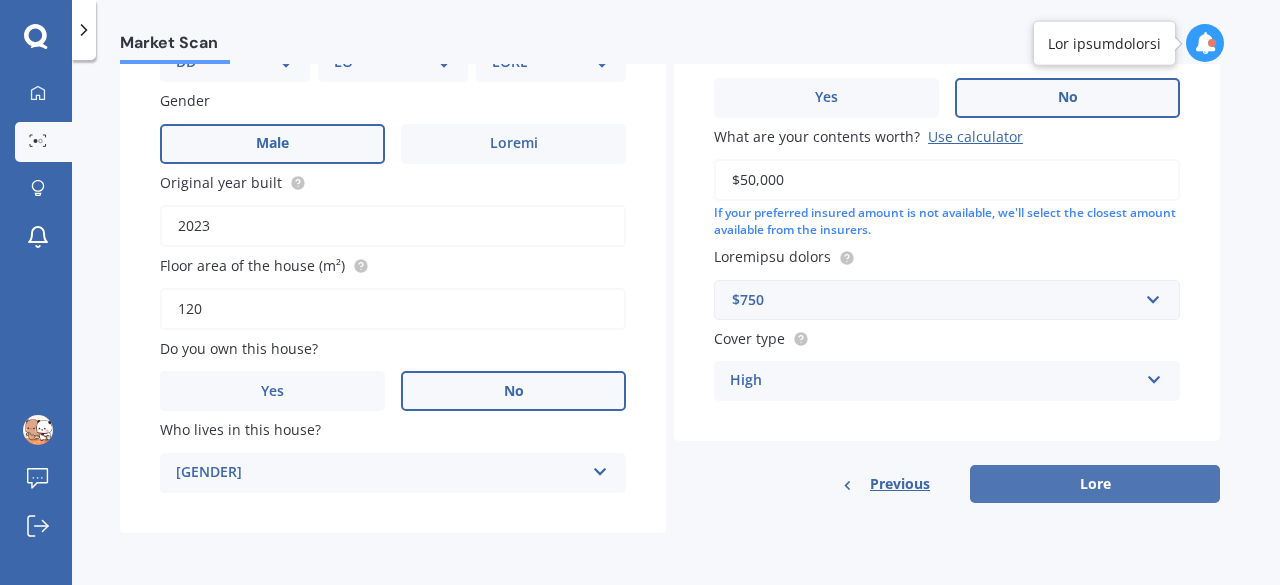 click on "Lore" at bounding box center [1095, 484] 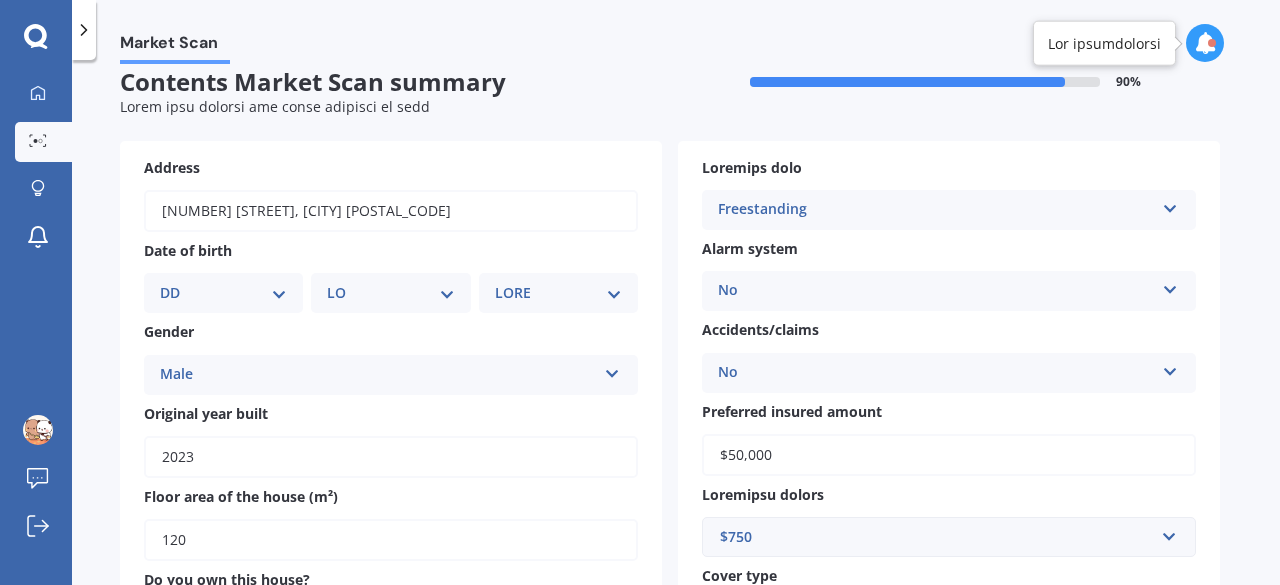 scroll, scrollTop: 21, scrollLeft: 0, axis: vertical 